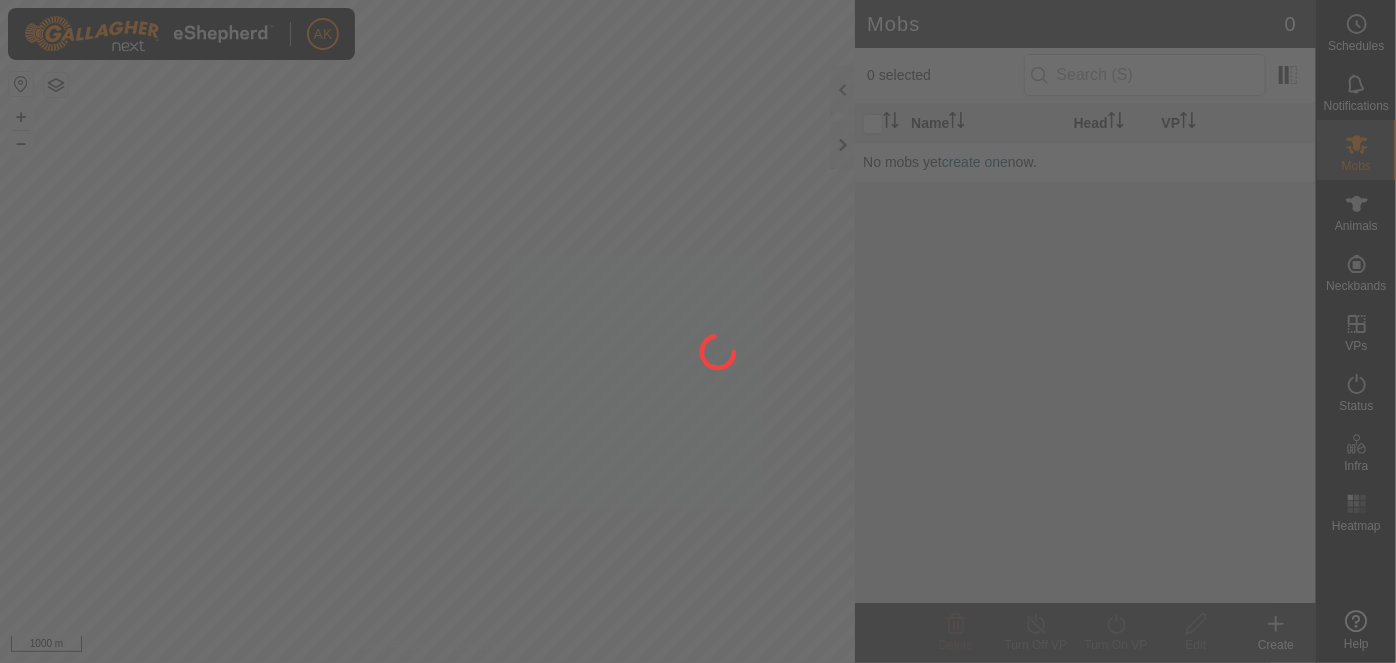 scroll, scrollTop: 0, scrollLeft: 0, axis: both 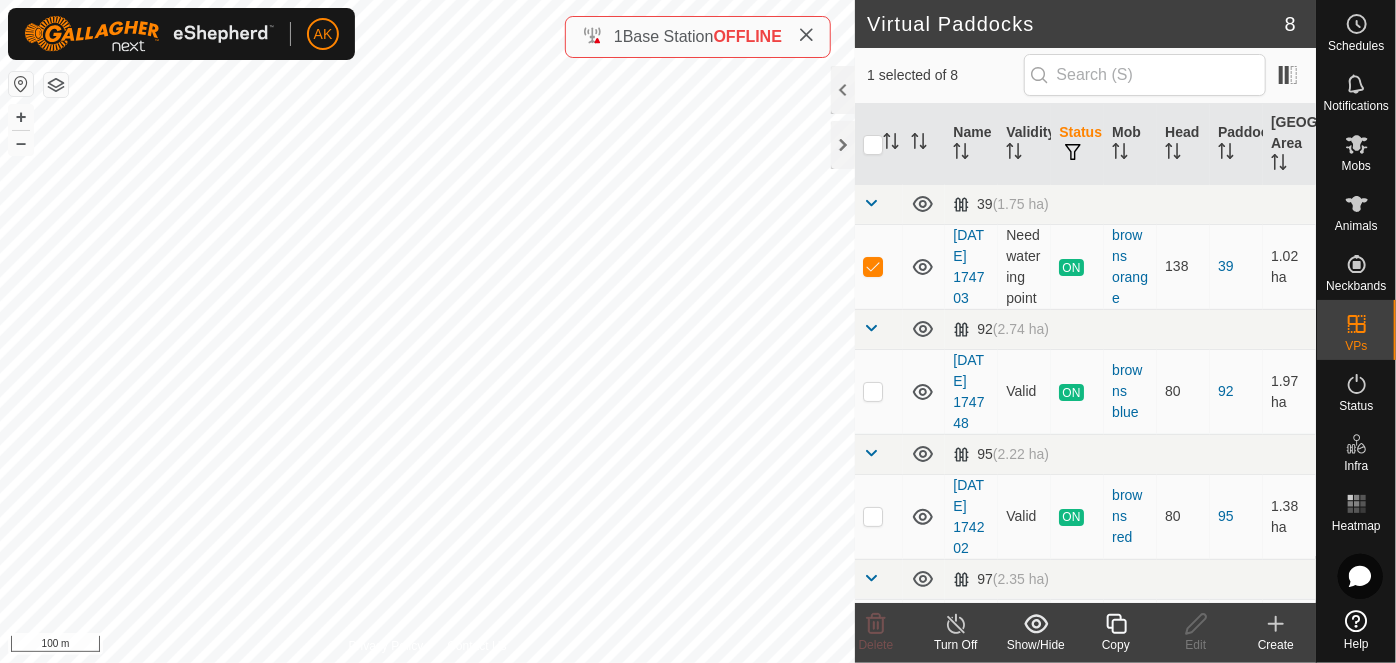 click 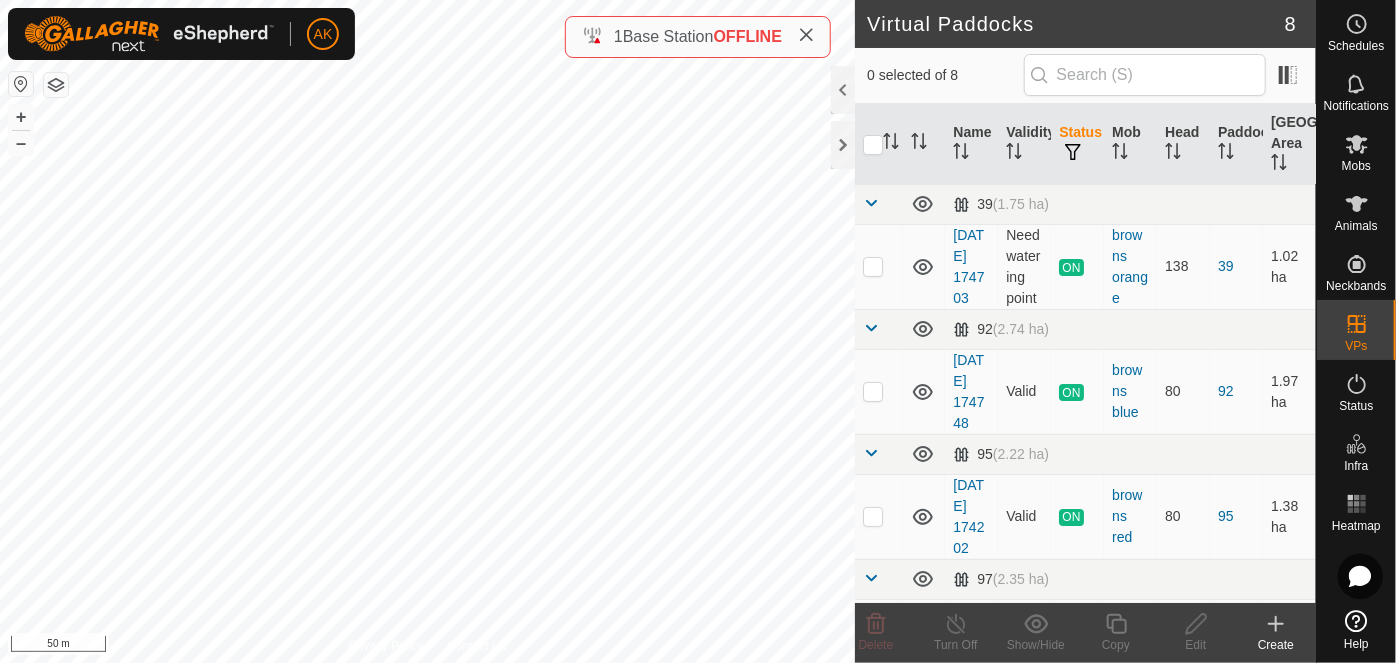checkbox on "true" 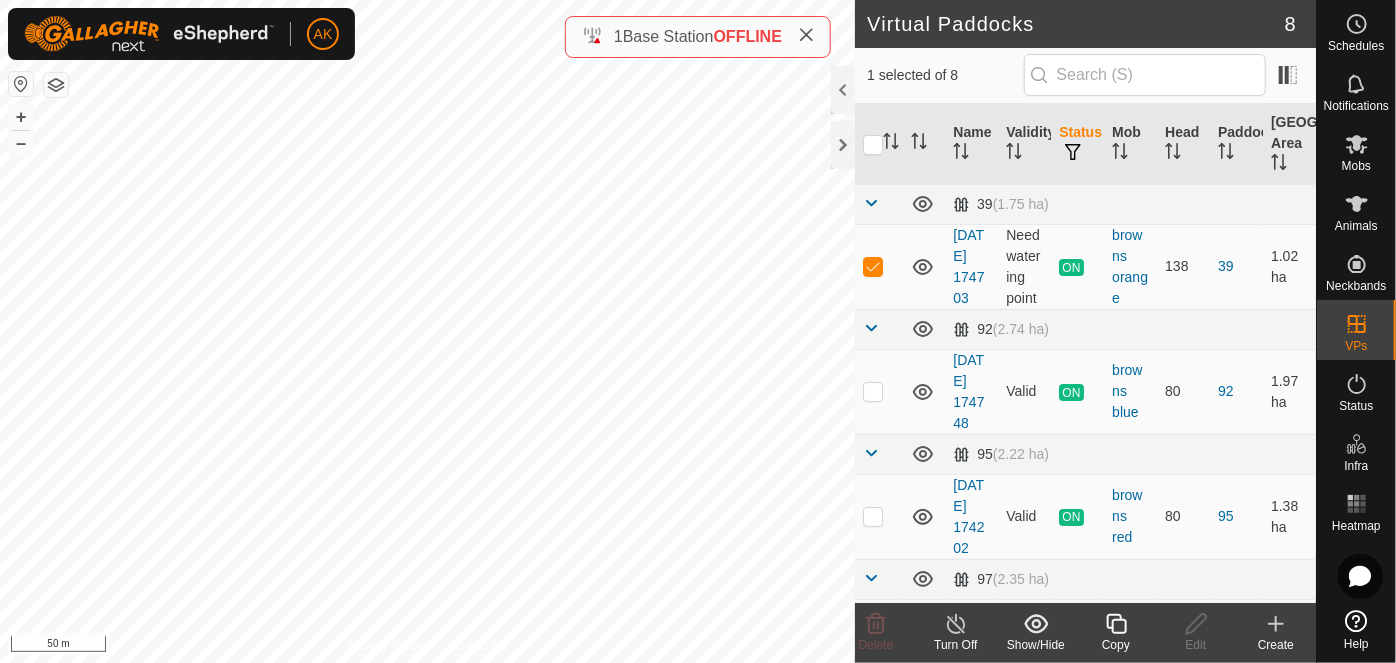 click 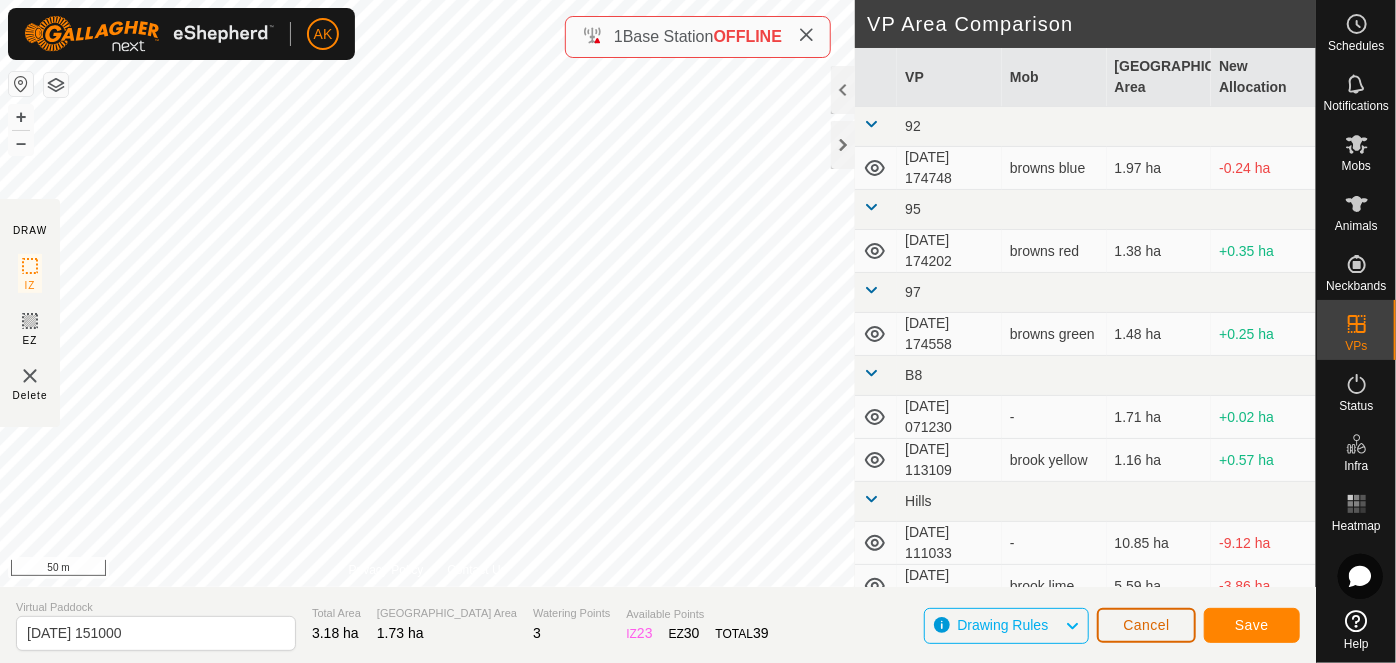 click on "Cancel" 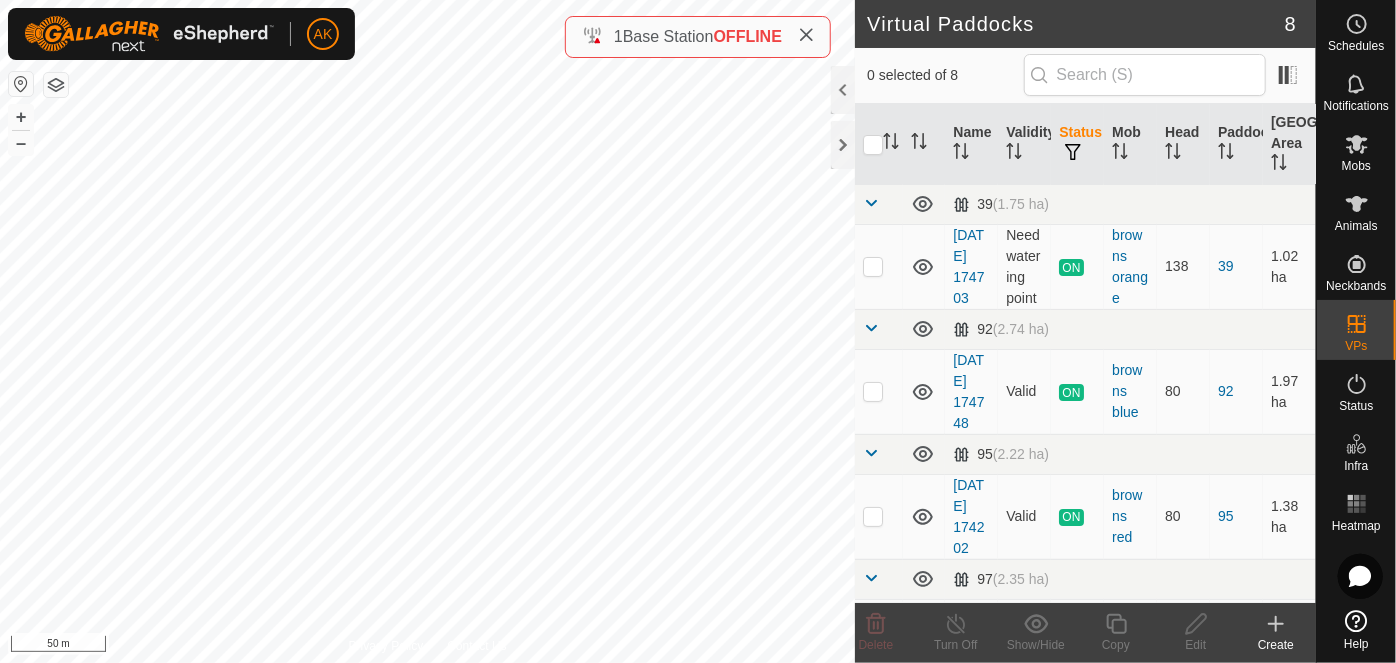 checkbox on "true" 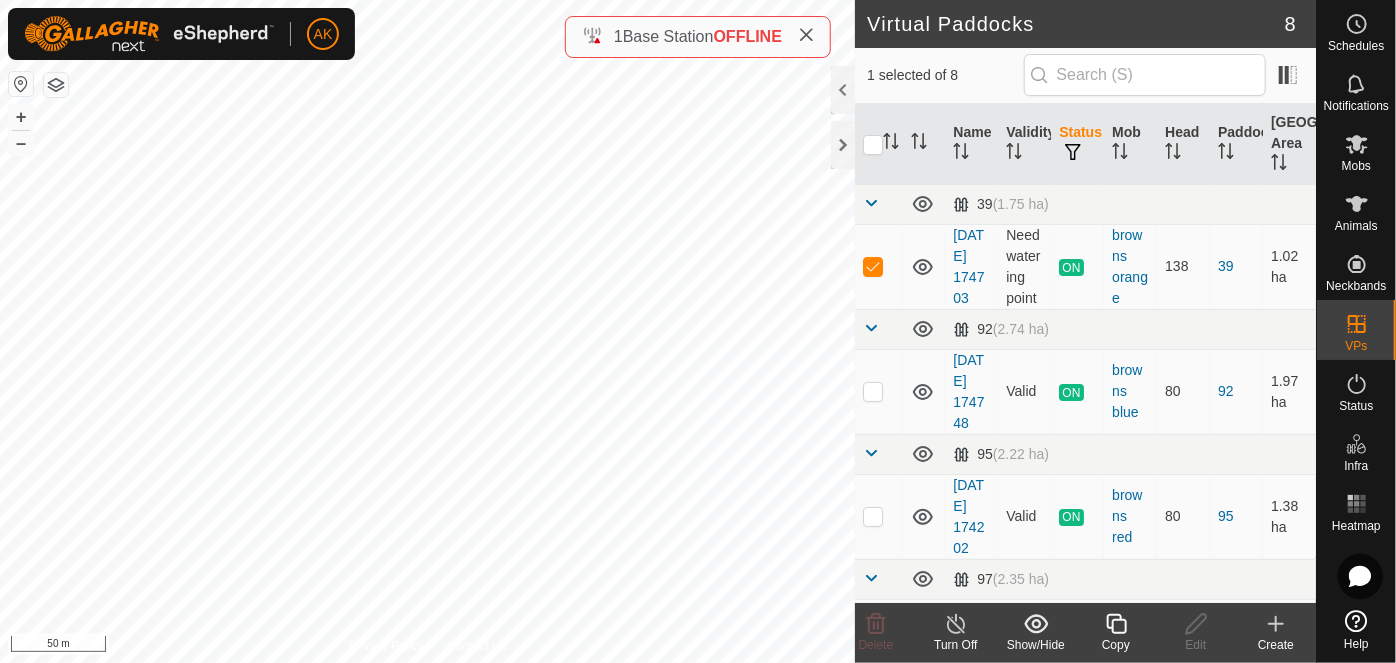 click 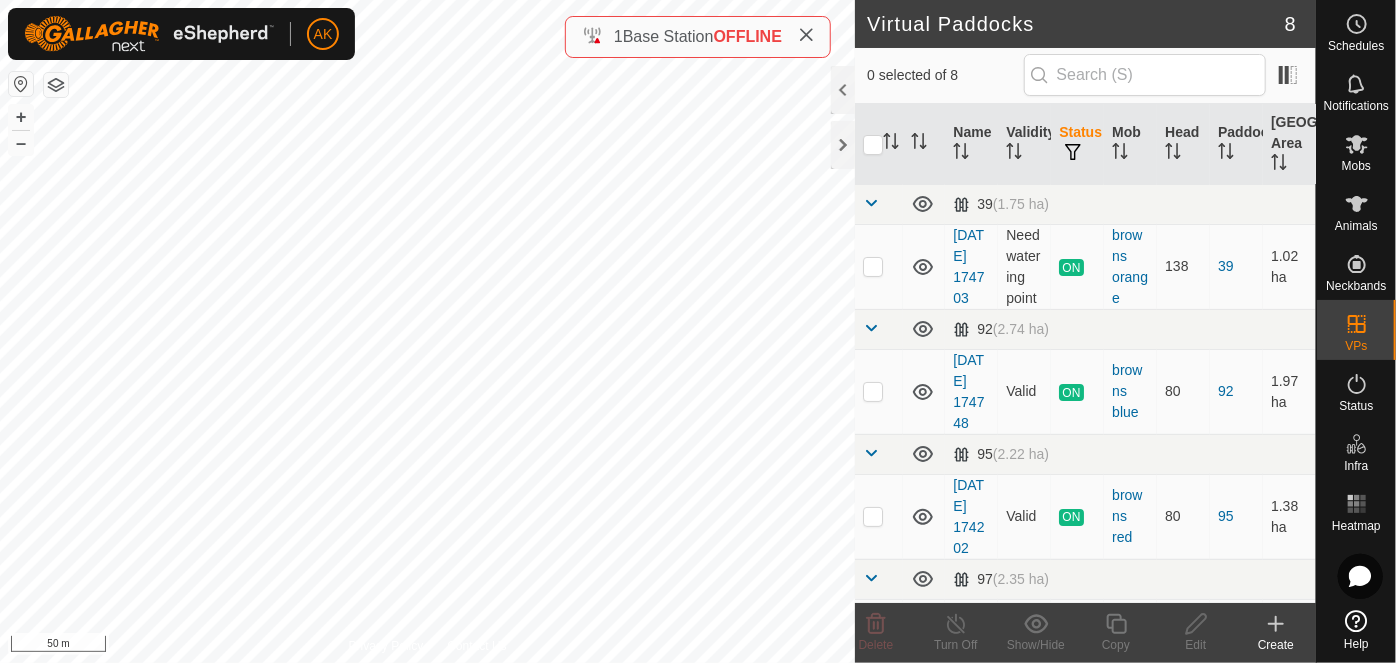 checkbox on "true" 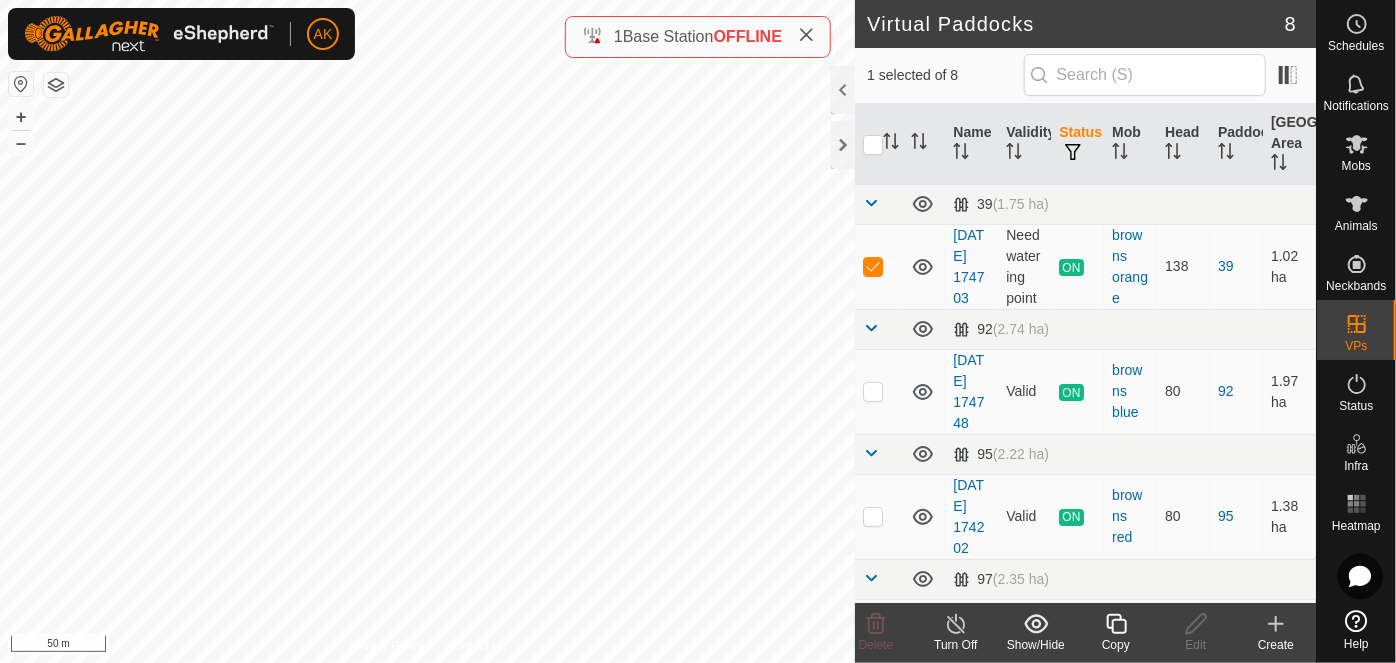 click 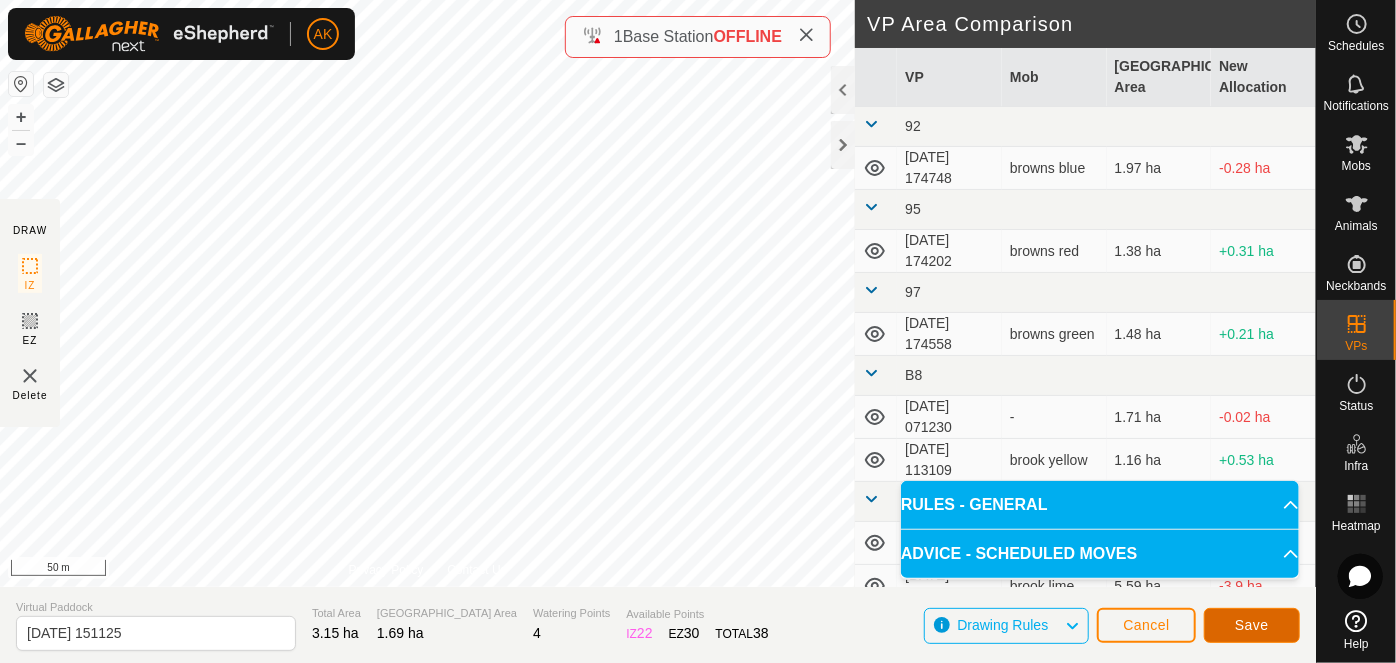 click on "Save" 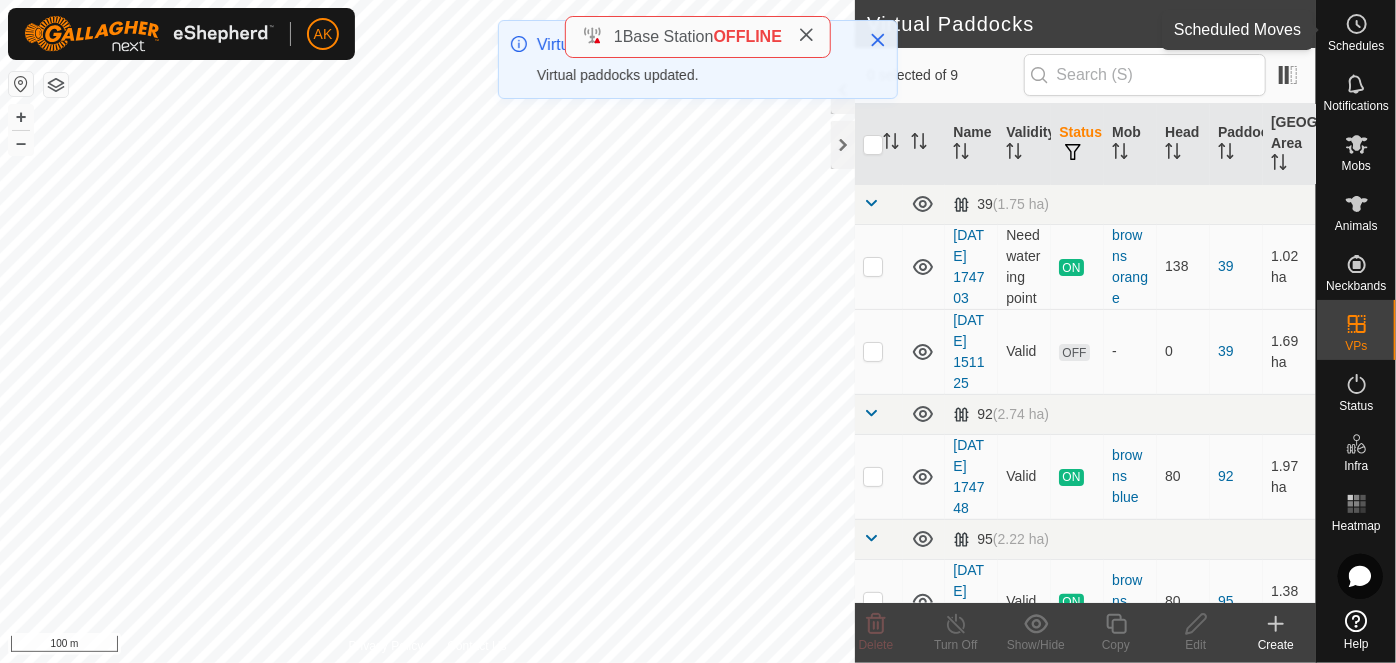 click 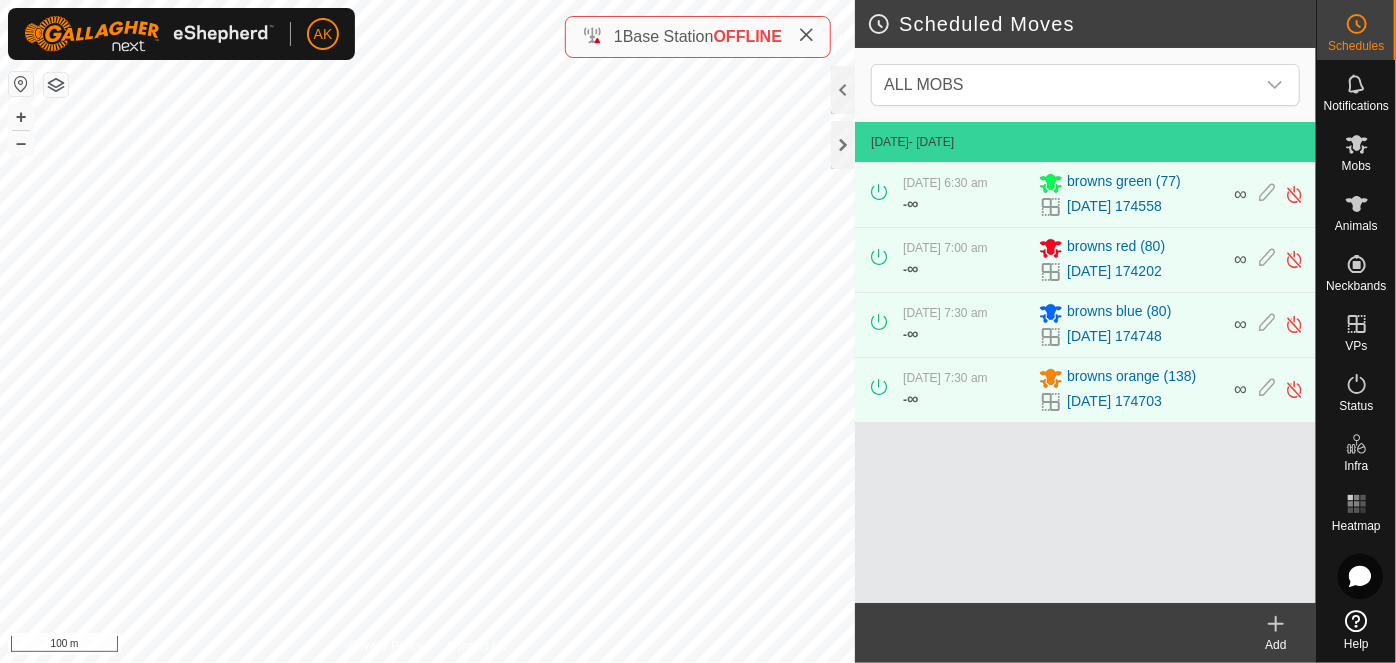 click 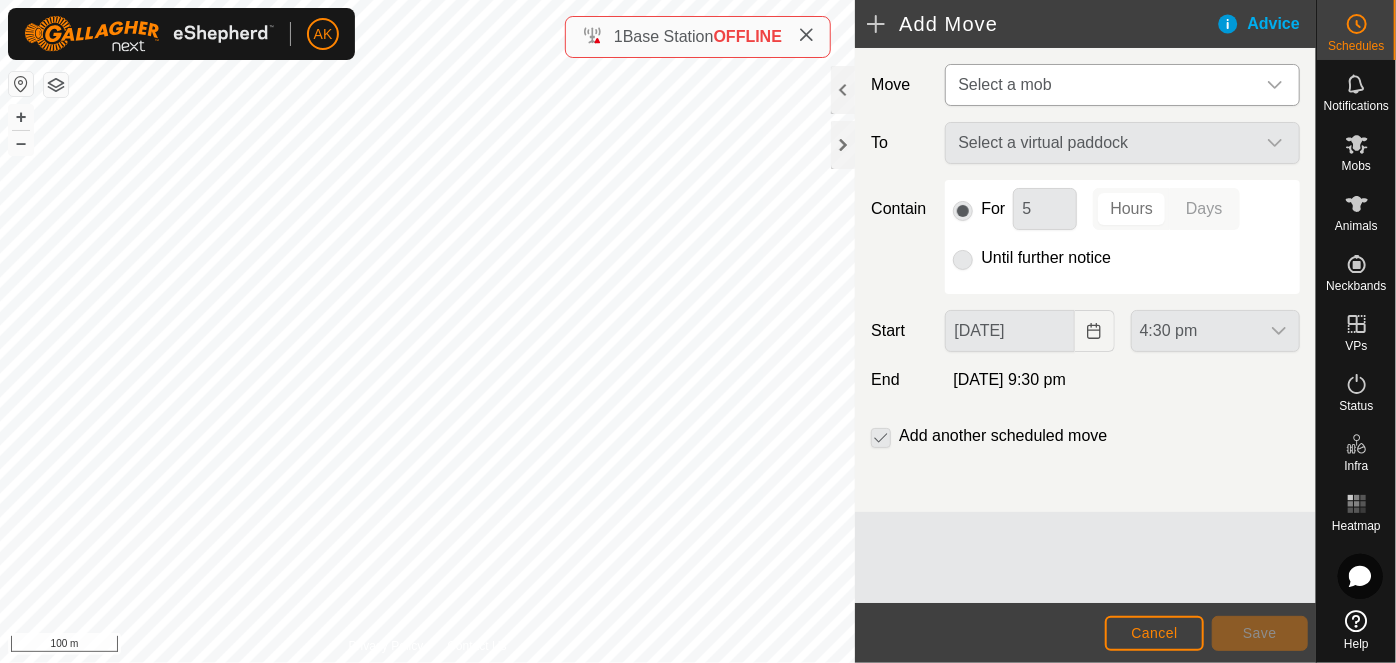 click on "Select a mob" at bounding box center (1102, 85) 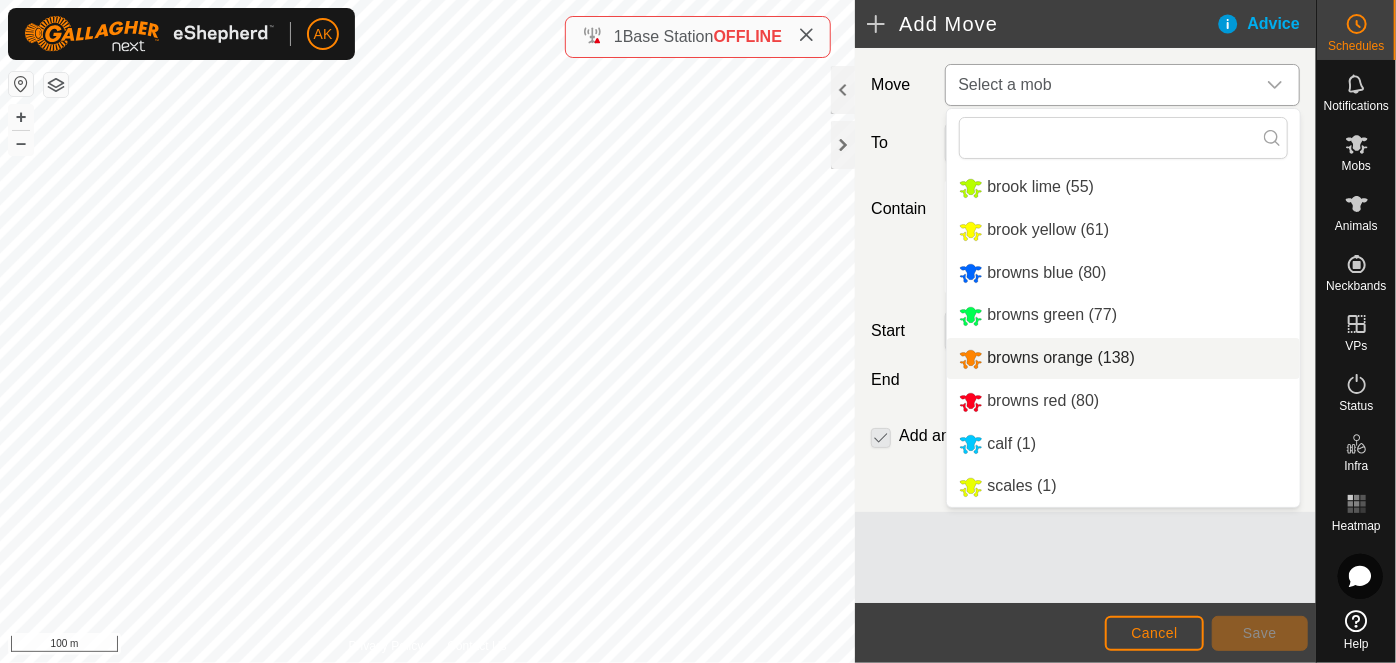 click on "browns orange (138)" at bounding box center (1123, 358) 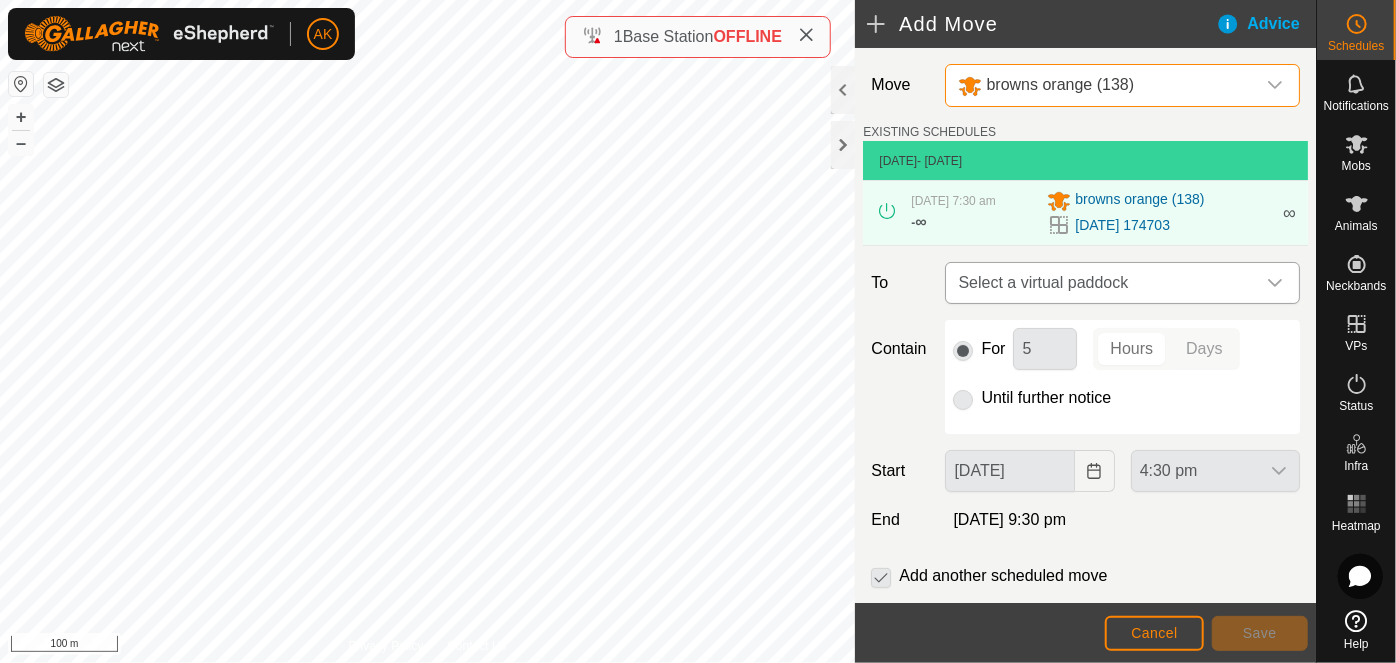 click on "Select a virtual paddock" at bounding box center (1102, 283) 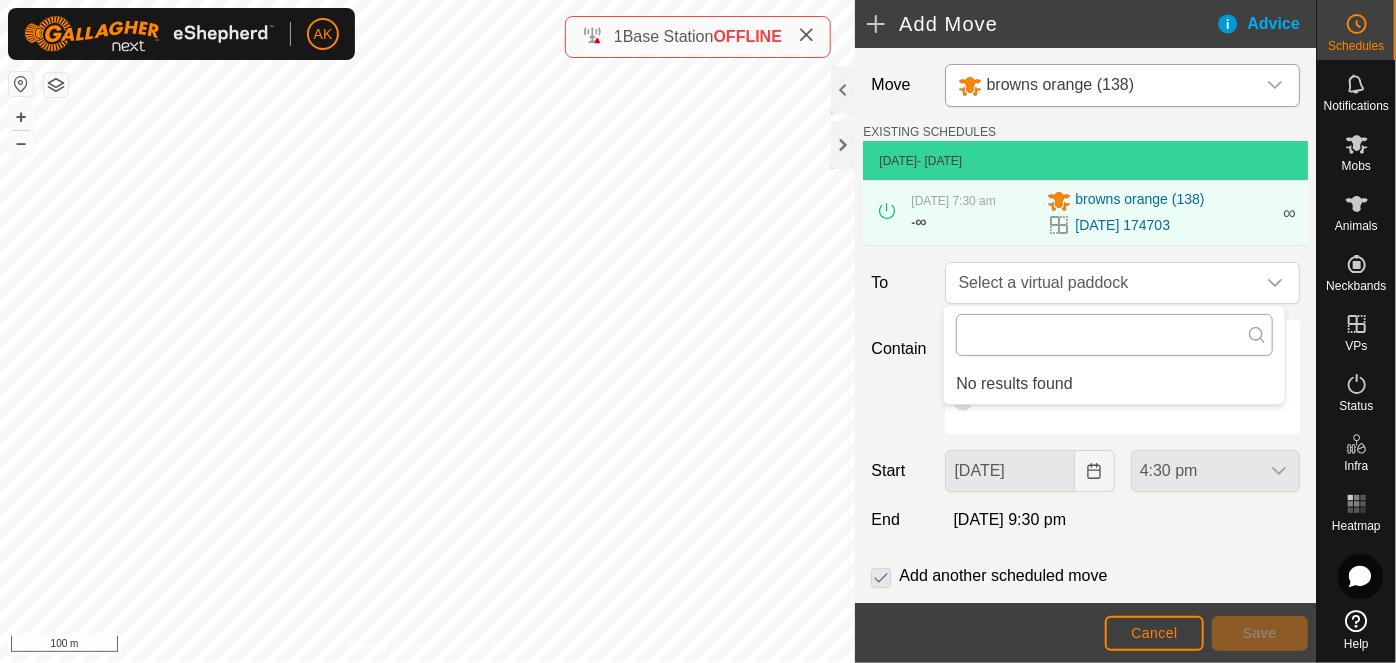 click at bounding box center [1114, 335] 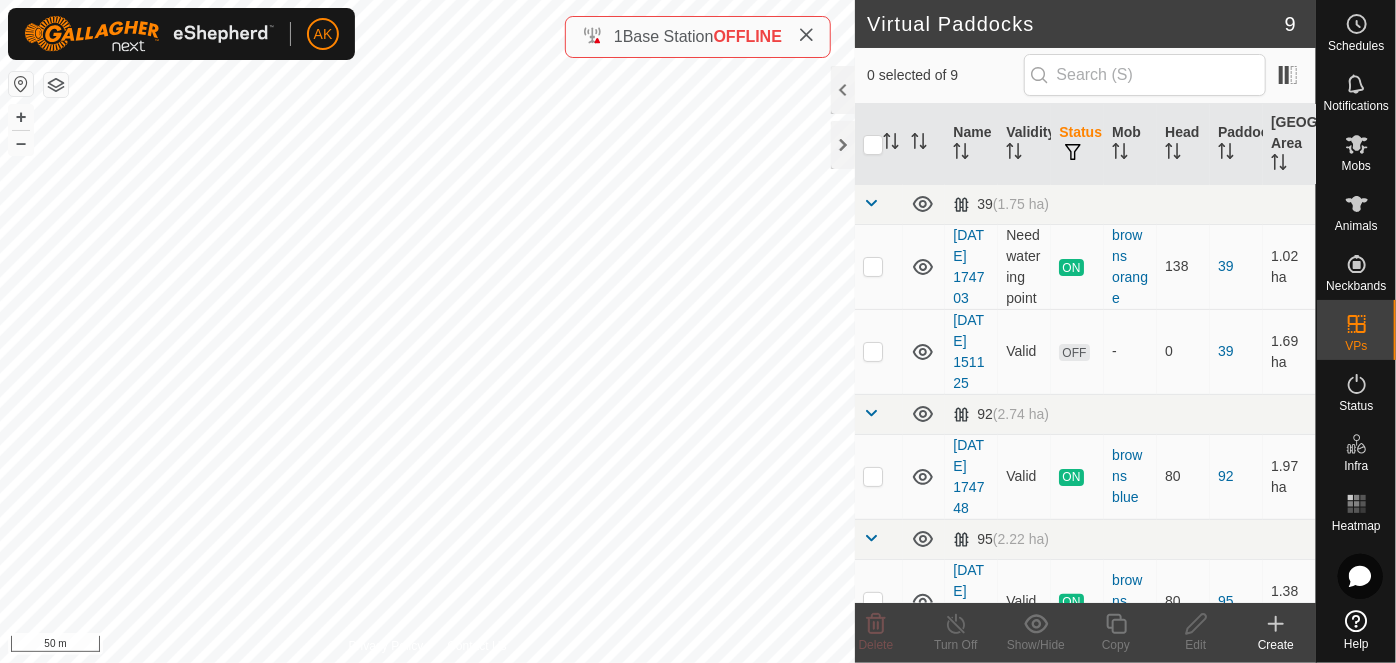checkbox on "true" 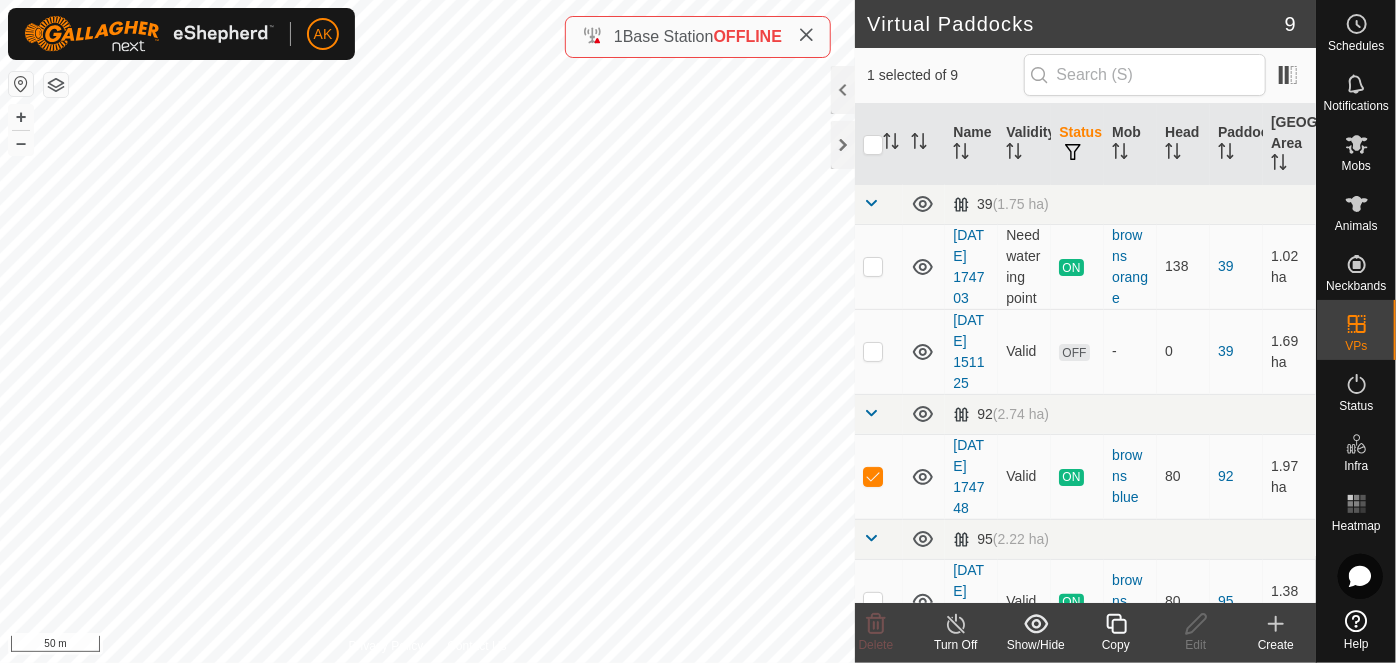 click 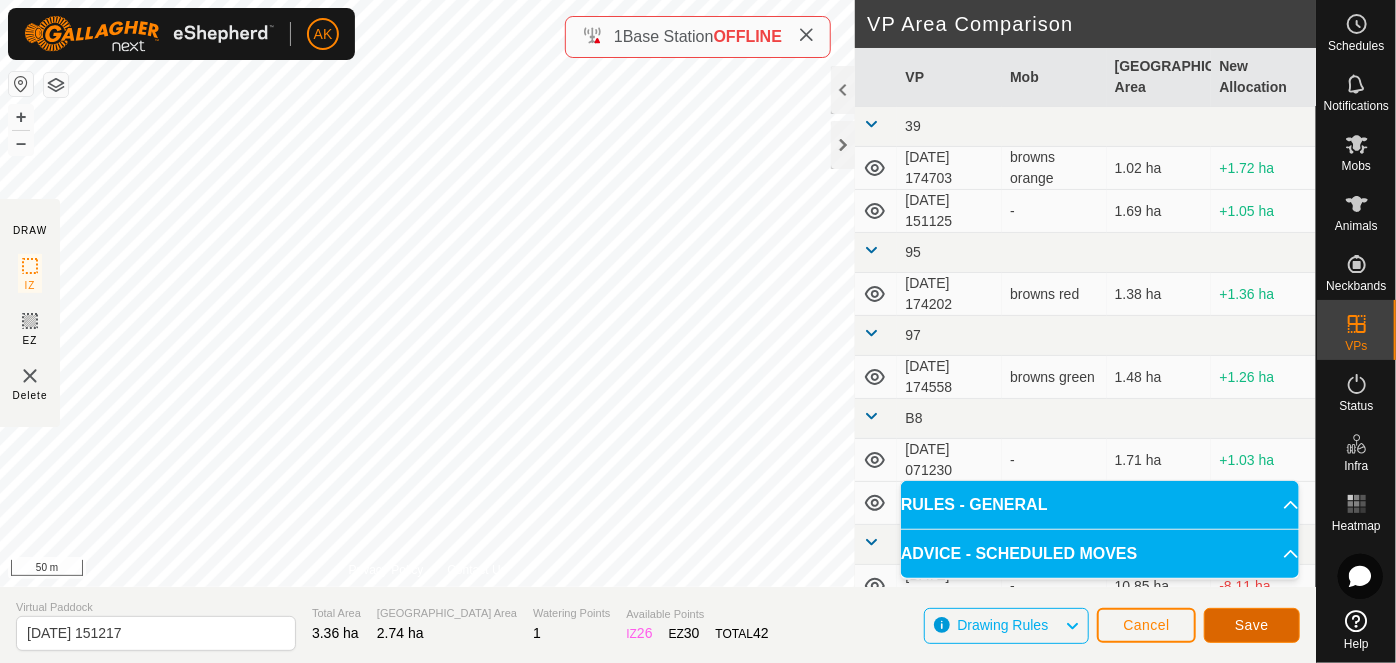 click on "Save" 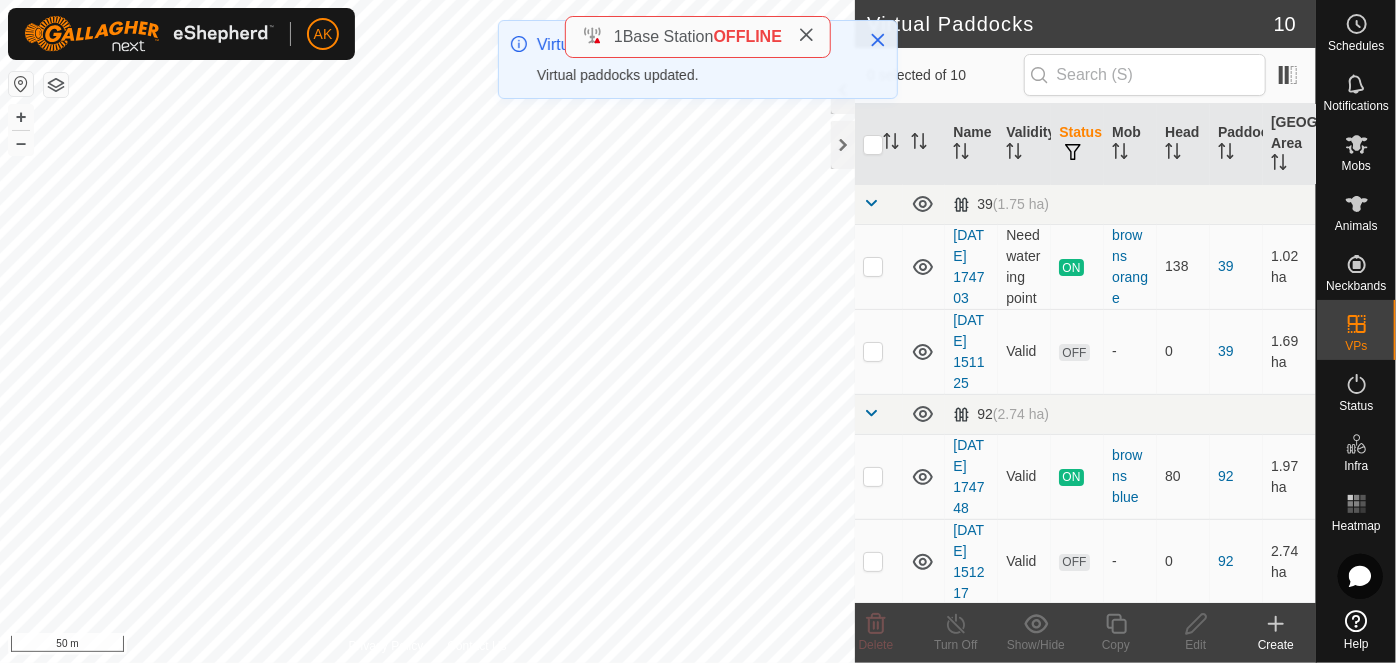 click on "AK Schedules Notifications Mobs Animals Neckbands VPs Status Infra Heatmap Help Virtual Paddocks 10 0 selected of 10     Name   Validity   Status   Mob   Head   Paddock   Grazing Area   39   (1.75 ha) [DATE] 174703  Need watering point  ON  browns orange   138   39   1.02 ha  [DATE] 151125  Valid  OFF  -   0   39   1.69 ha   92   (2.74 ha) [DATE] 174748  Valid  ON  browns blue   80   92   1.97 ha  [DATE] 151217  Valid  OFF  -   0   92   2.74 ha   95   (2.22 ha) [DATE] 174202  Valid  ON  browns red   80   95   1.38 ha   97   (2.35 ha) [DATE] 174558  Valid  ON  browns green   77   97   1.48 ha   B8   (2.86 ha) [DATE] 113109  Valid  ON  brook yellow   61   B8   1.16 ha  [DATE] 071230  Valid  OFF  -   0   B8   1.71 ha   Hills   (142.41 ha) [DATE] 145812  [GEOGRAPHIC_DATA]   5.59 ha  [DATE] 111033  Valid  OFF  -   0   Hills   10.85 ha  Delete  Turn Off   Show/Hide   Copy   Edit   Create  Privacy Policy Contact Us + – ⇧ i 50 m 1  Base Station" at bounding box center (698, 331) 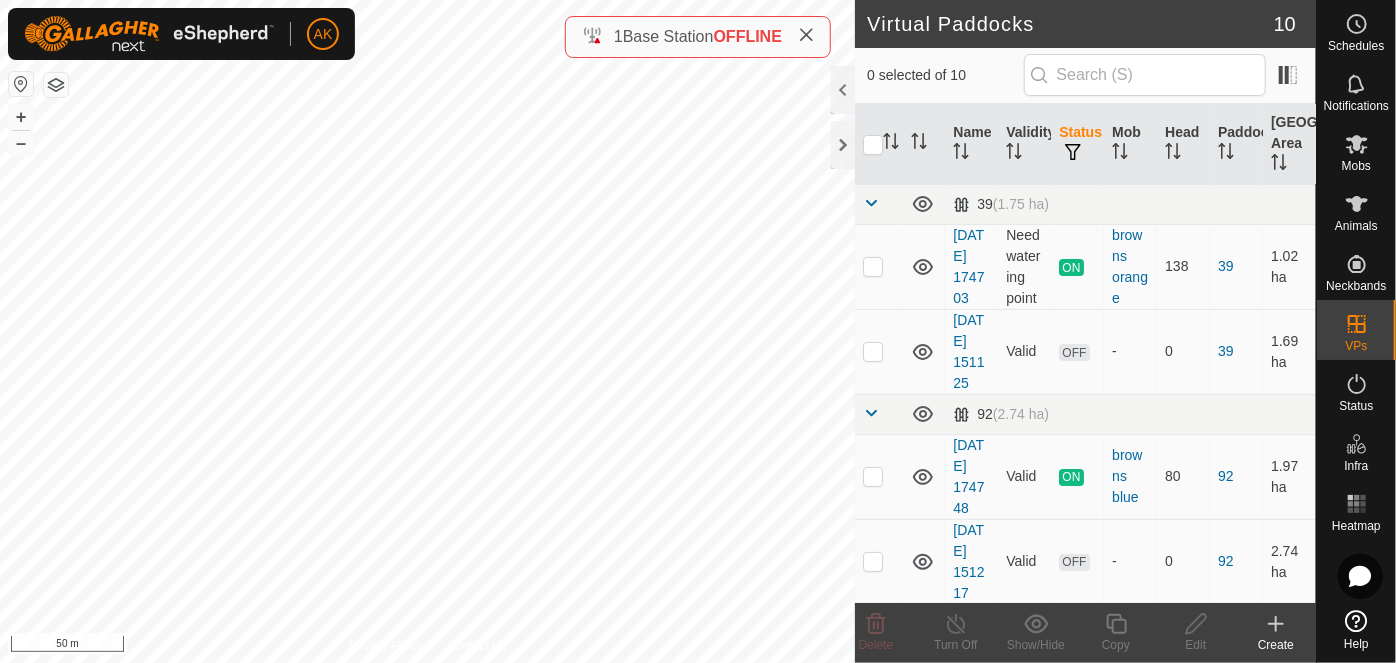 checkbox on "true" 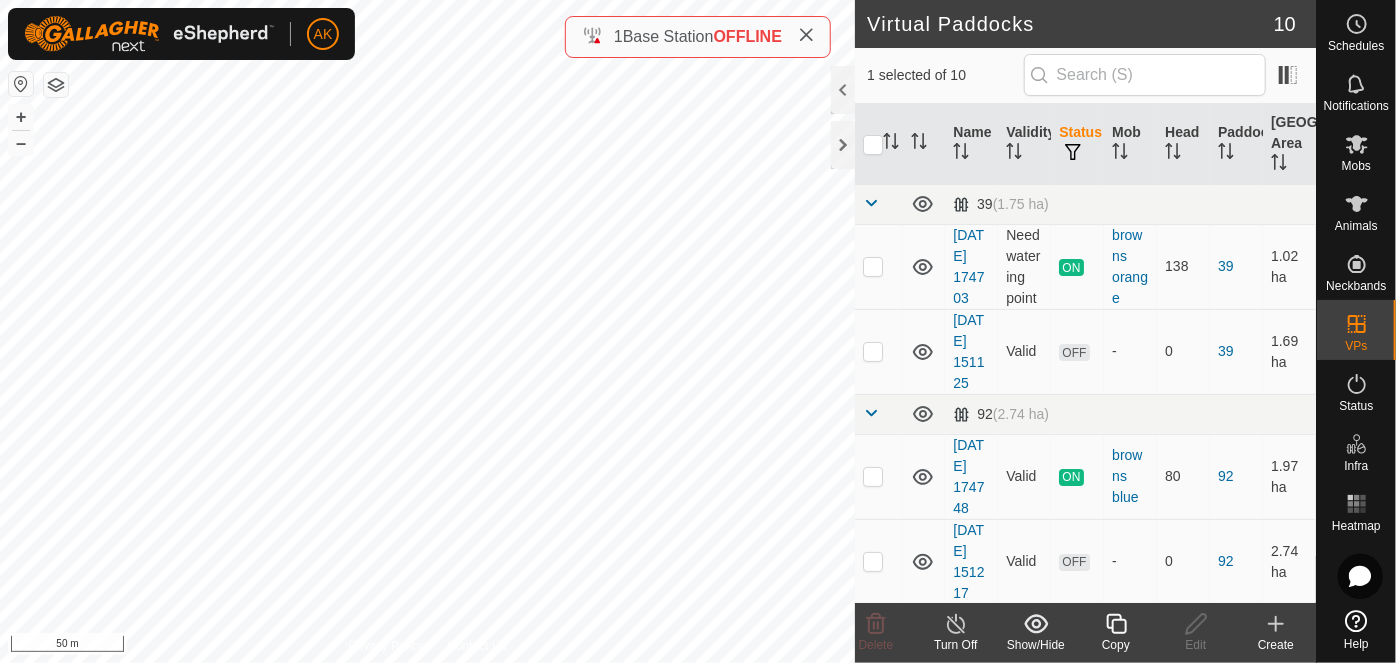 click 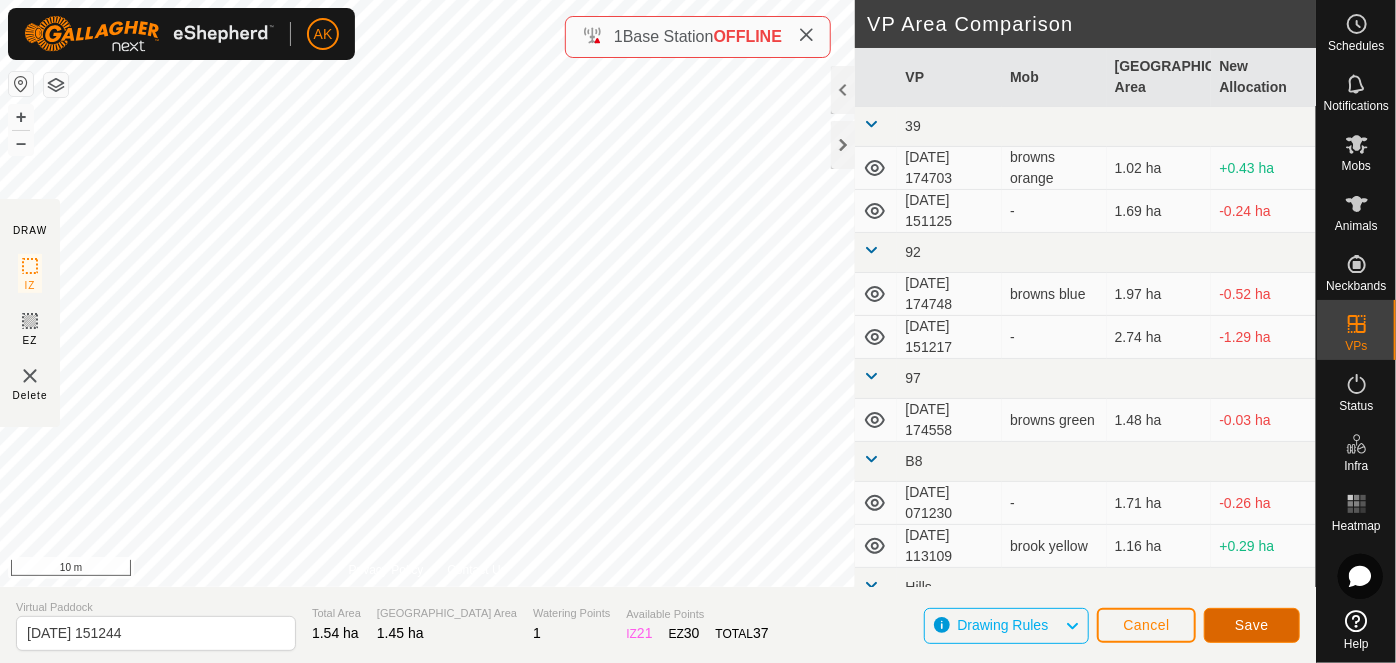 click on "Save" 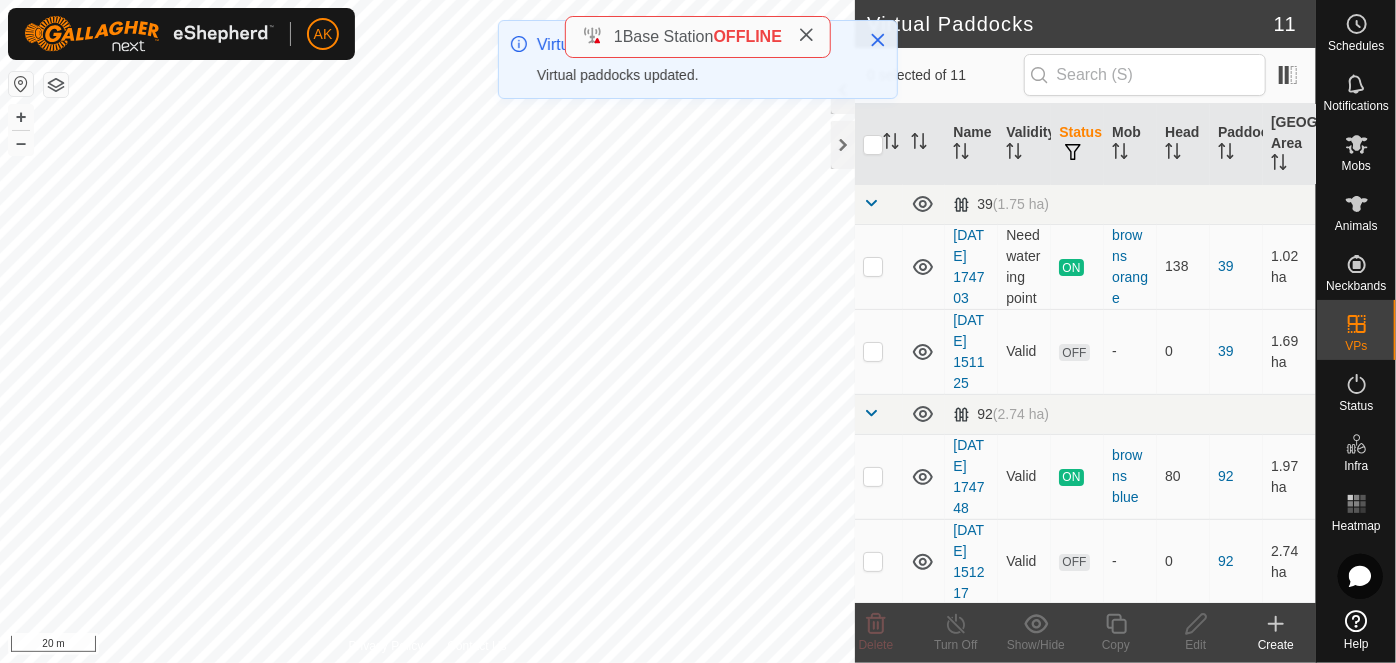 checkbox on "true" 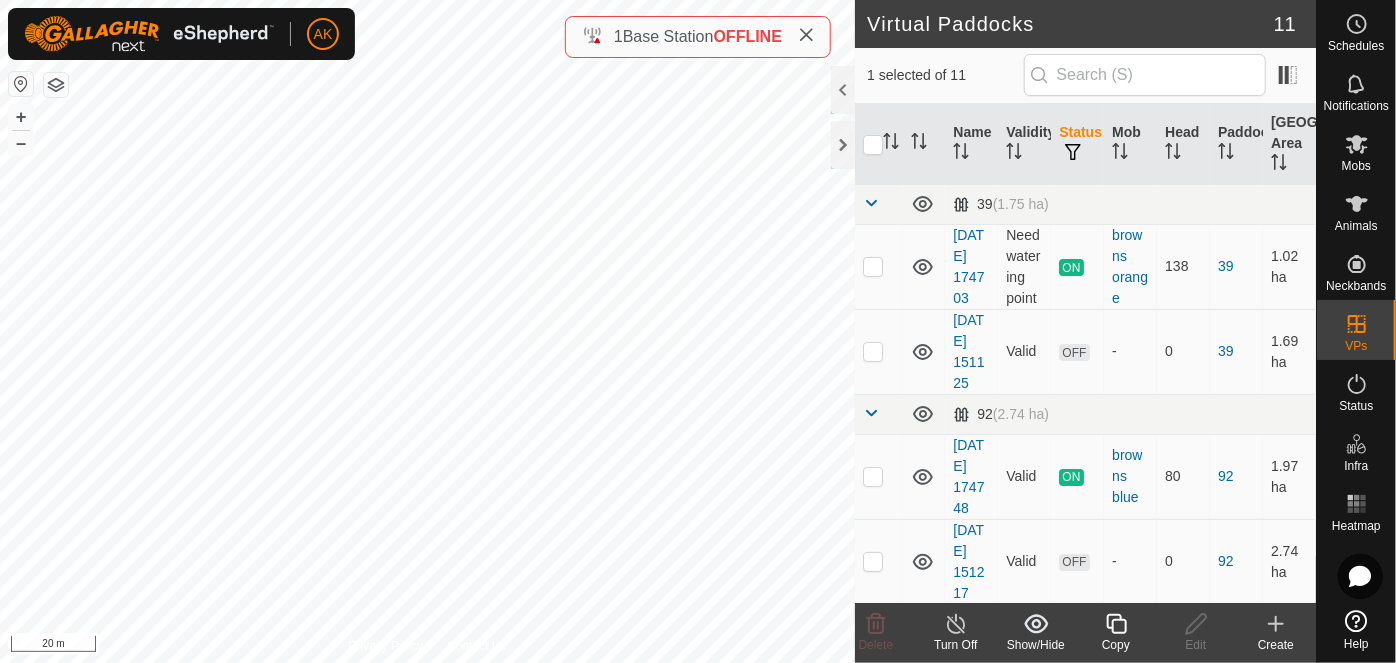 click 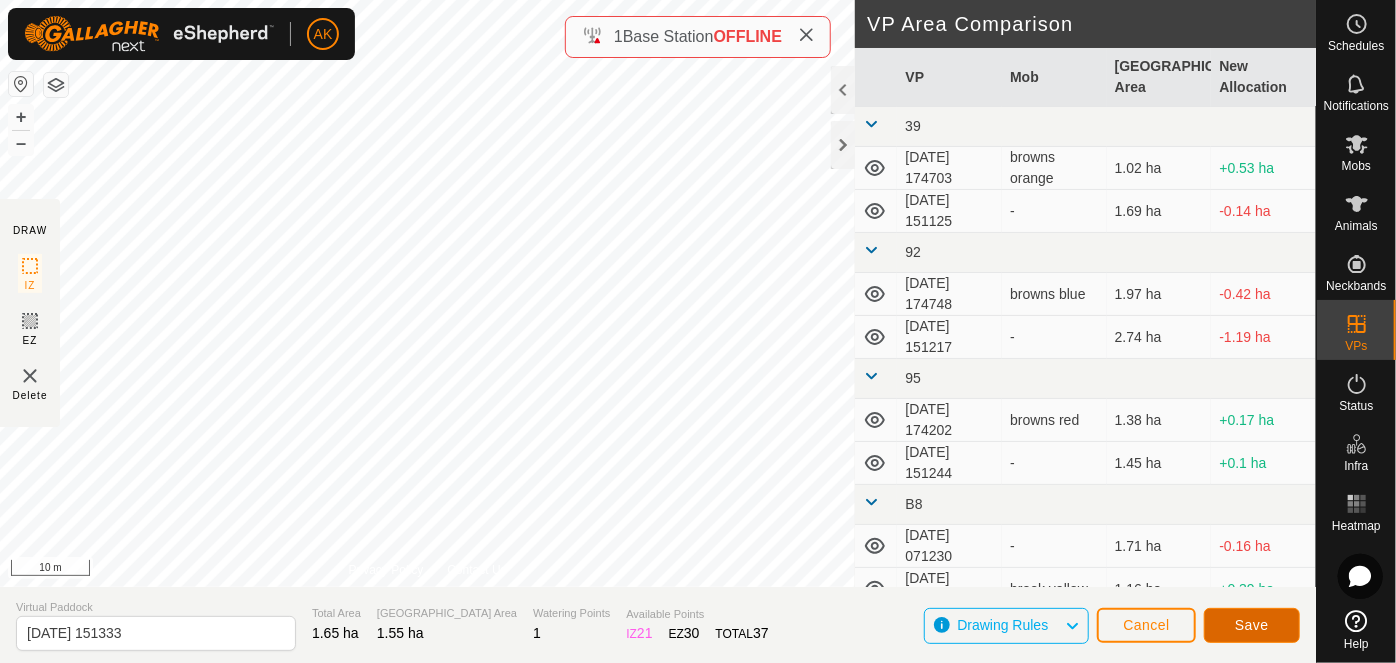 click on "Save" 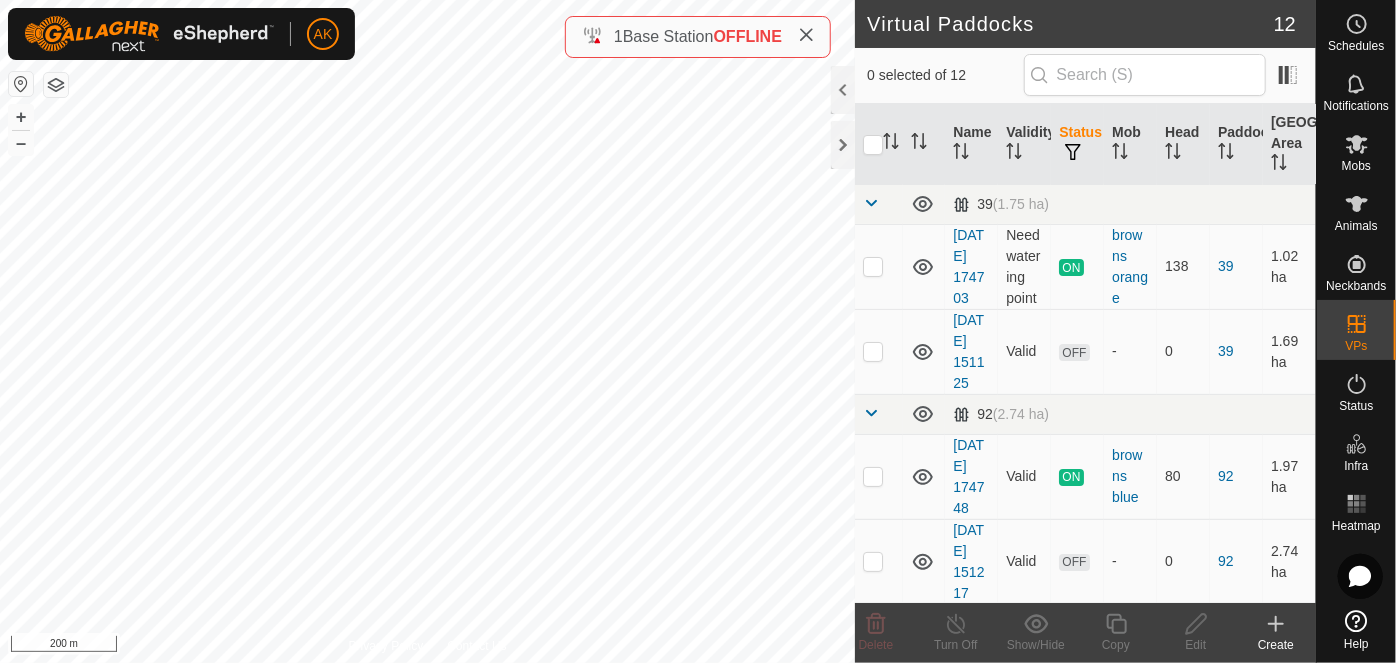 checkbox on "true" 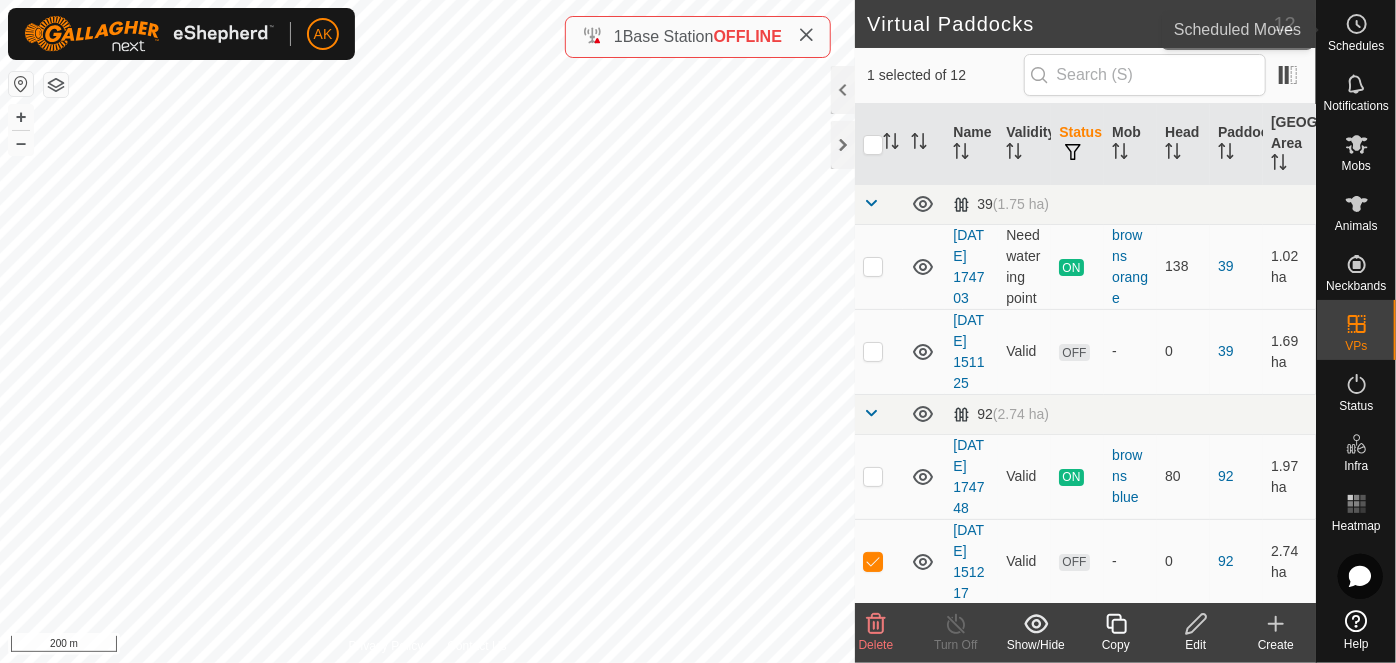 click 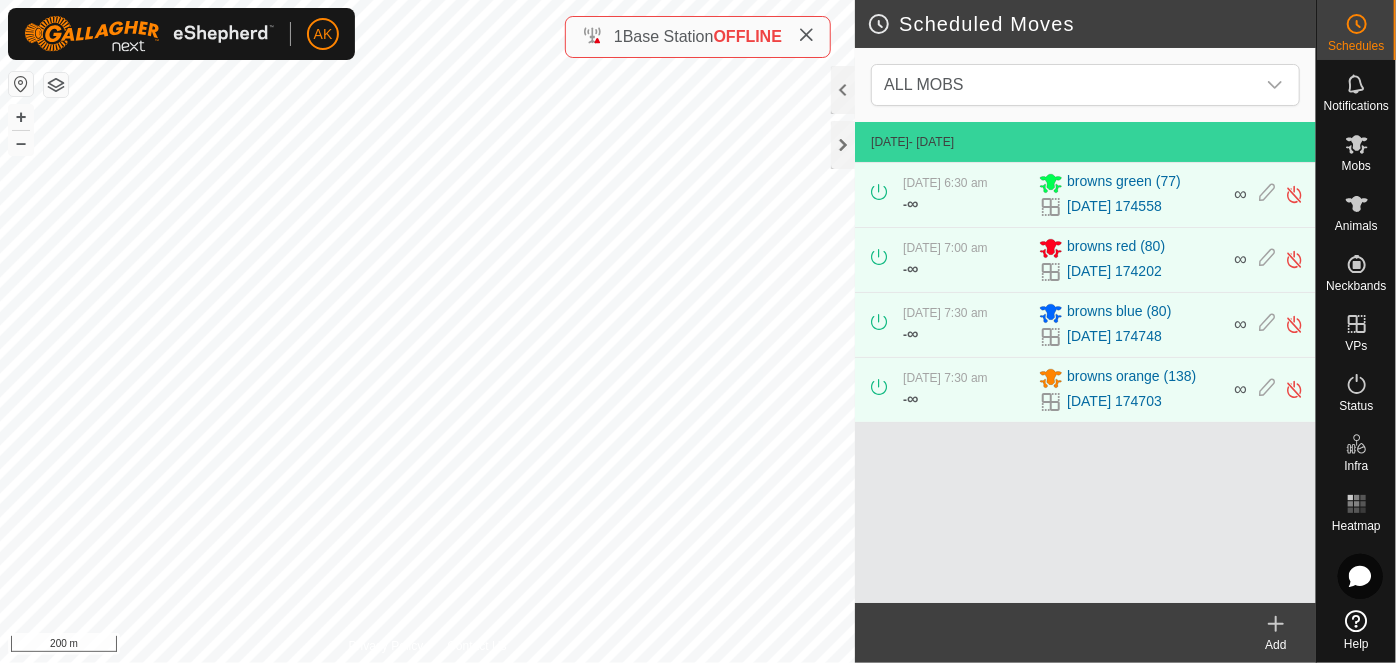 click 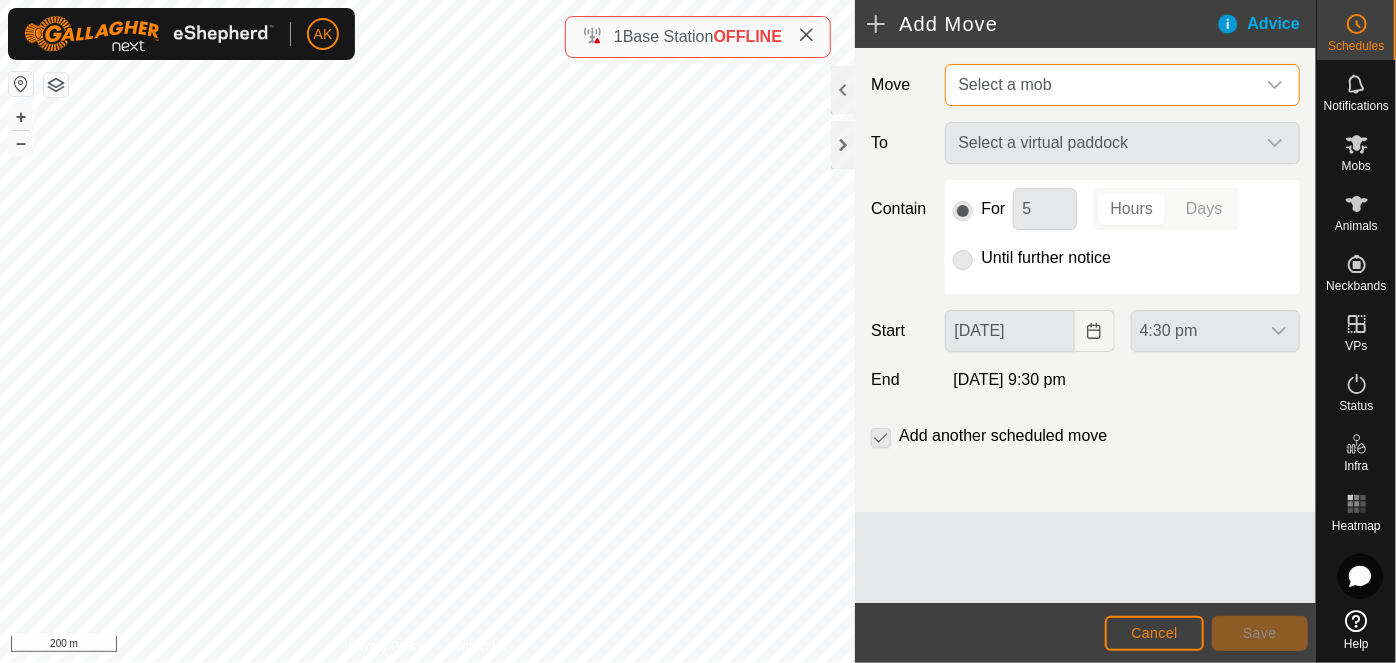 click on "Select a mob" at bounding box center [1004, 84] 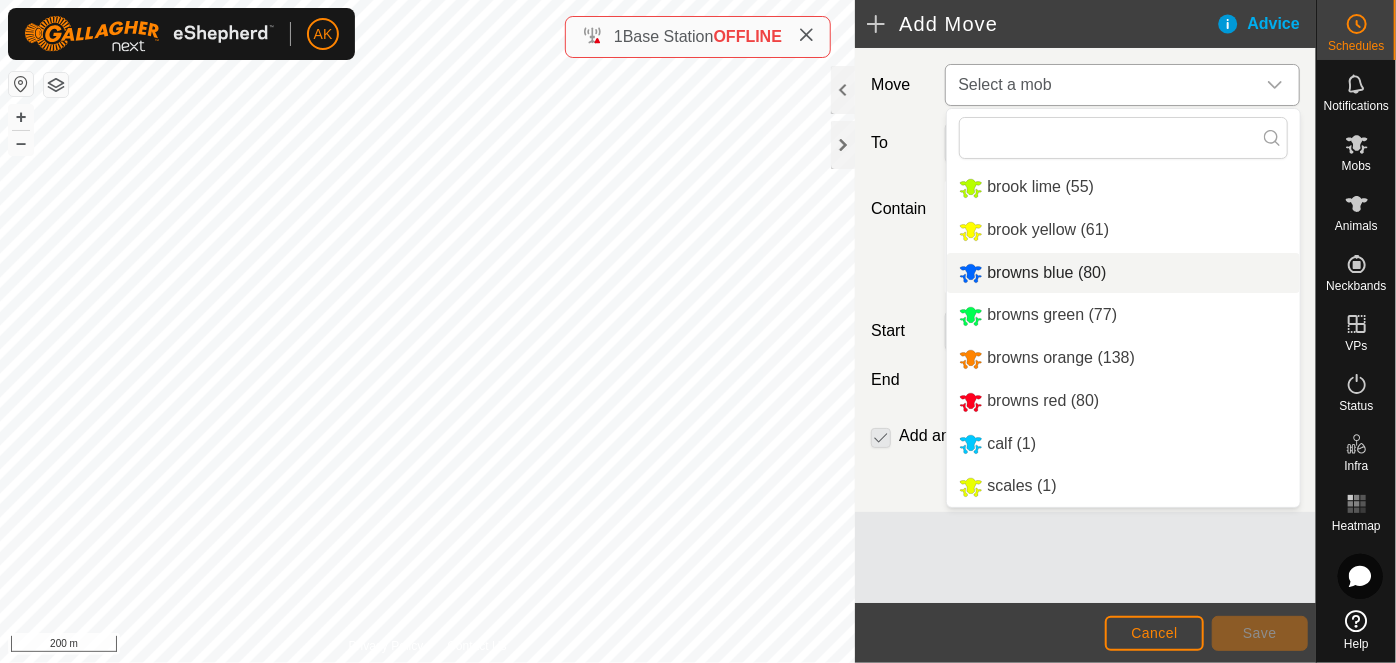 click on "browns blue (80)" at bounding box center [1123, 273] 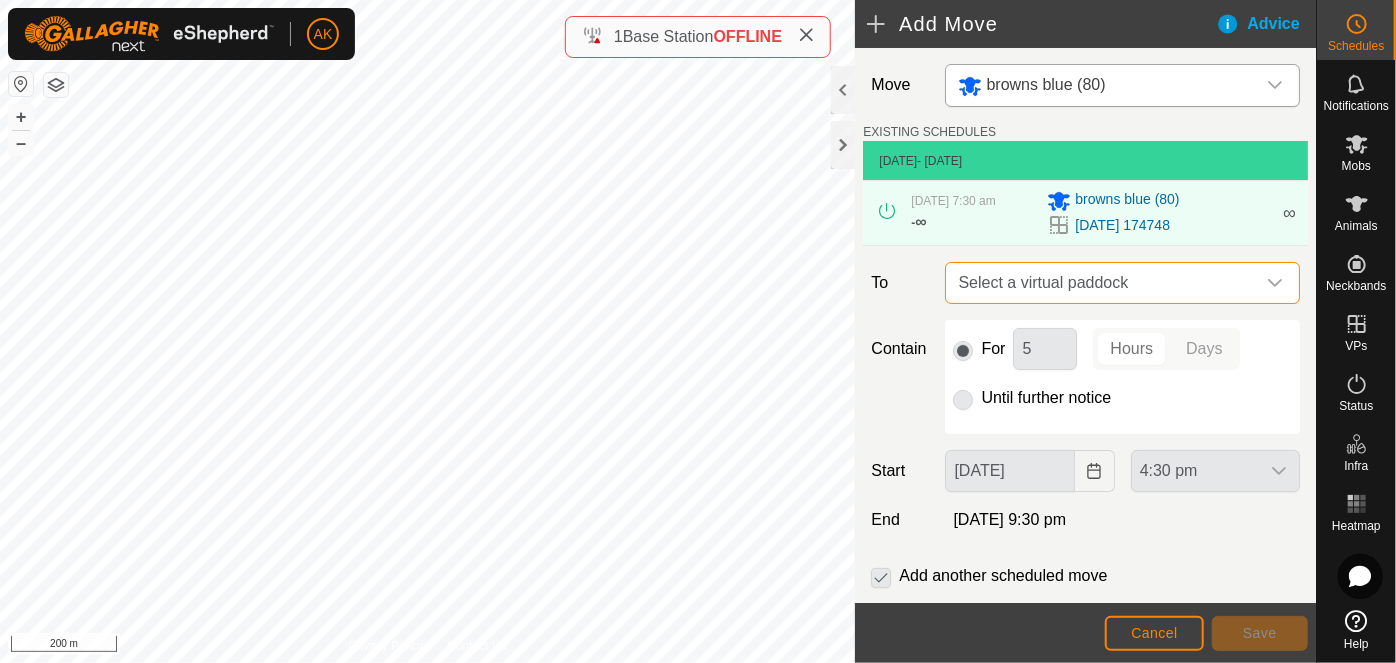 click on "Select a virtual paddock" at bounding box center (1102, 283) 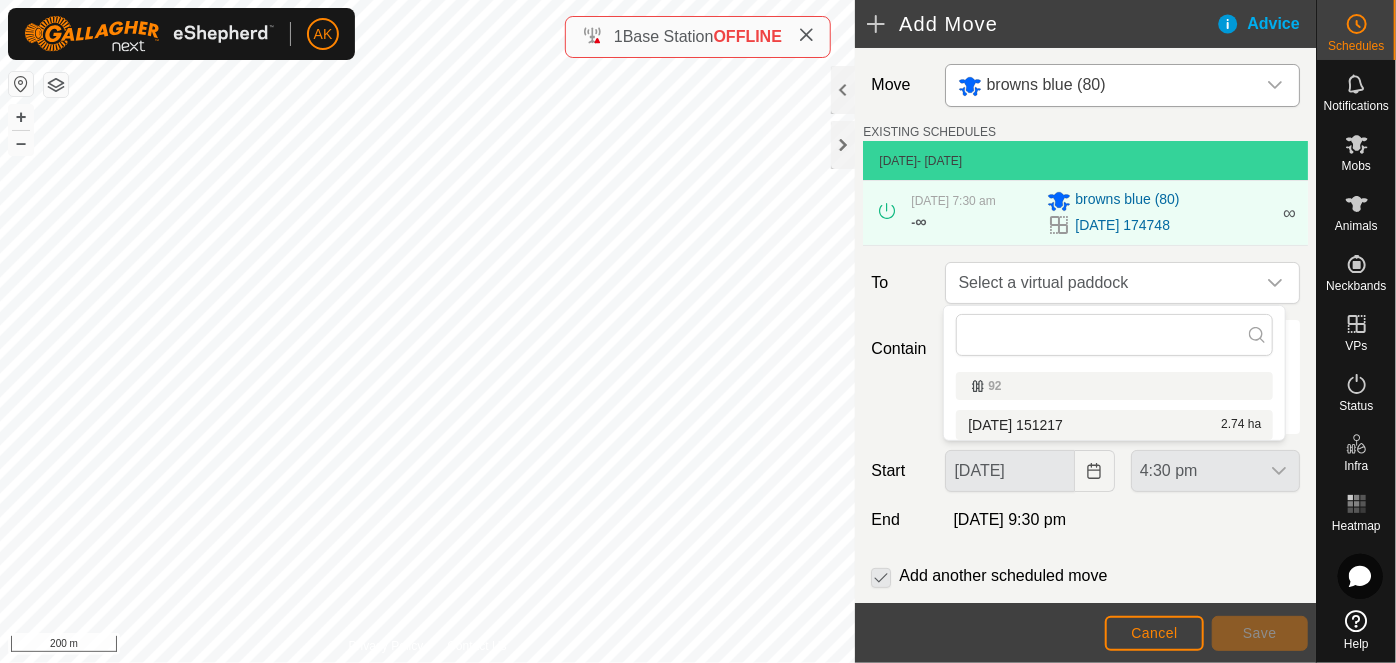 click on "[DATE] 151217  2.74 ha" at bounding box center [1114, 425] 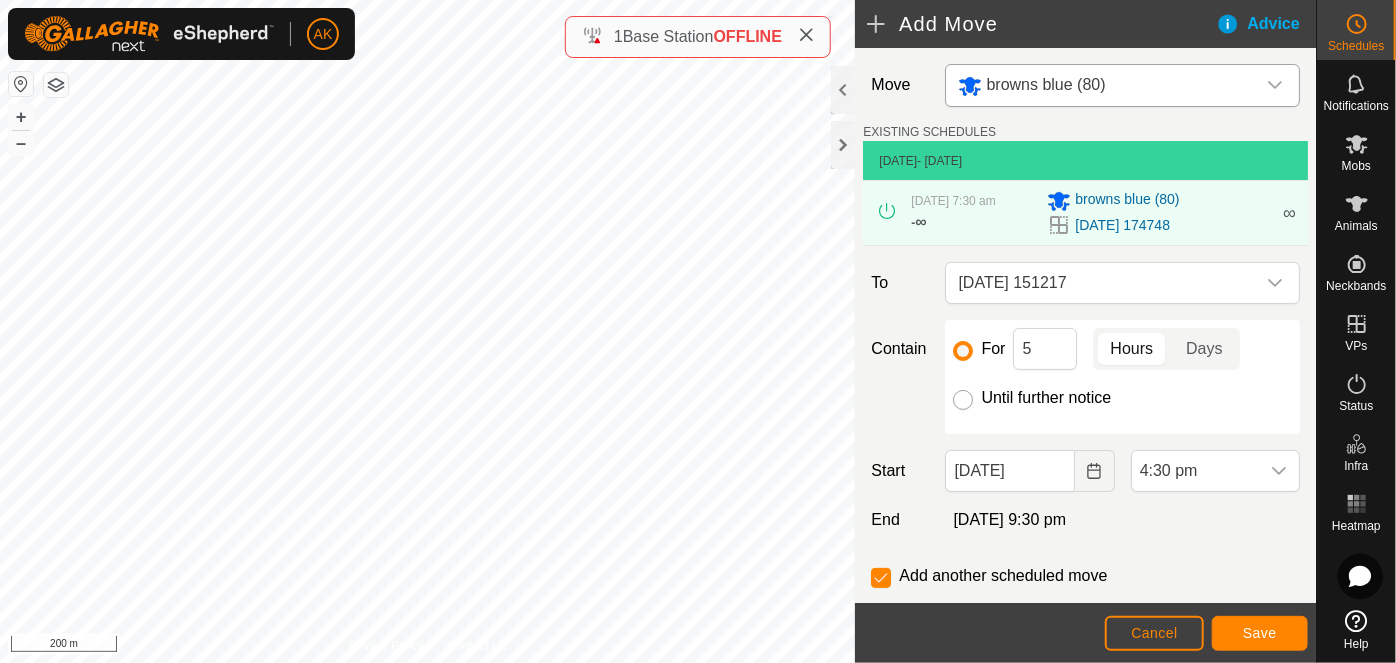click on "Until further notice" at bounding box center [963, 400] 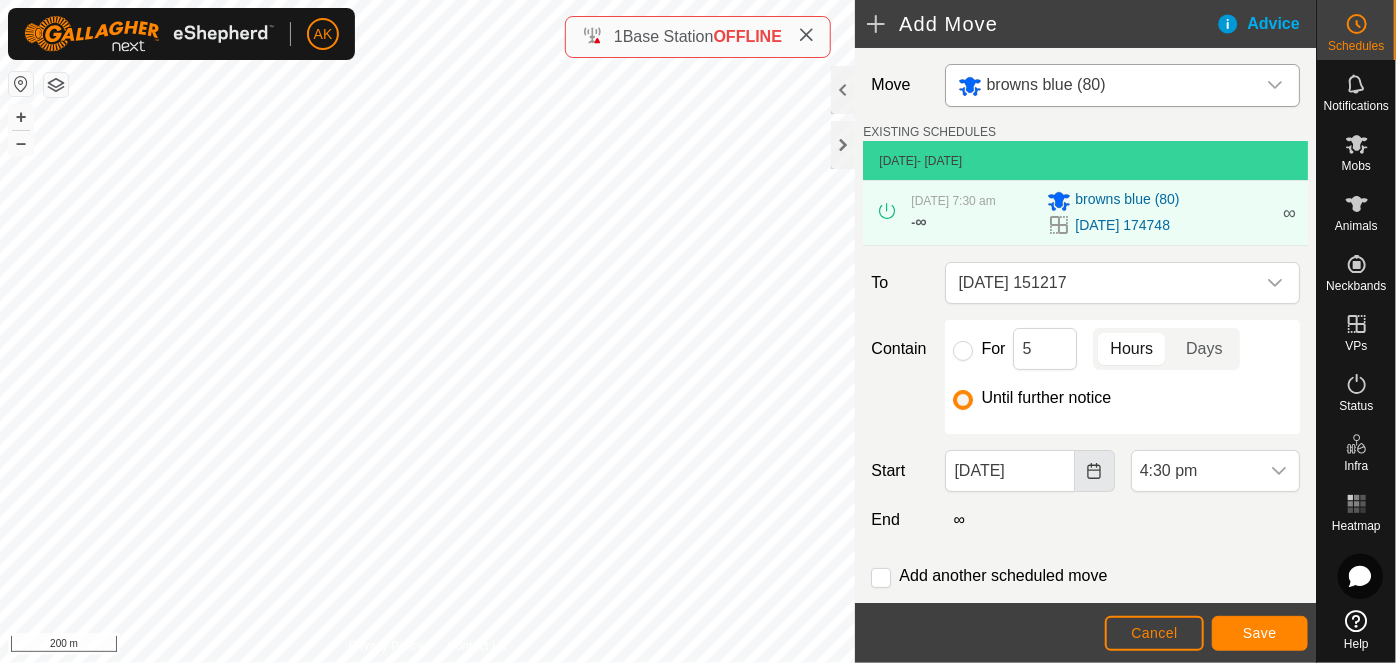 click 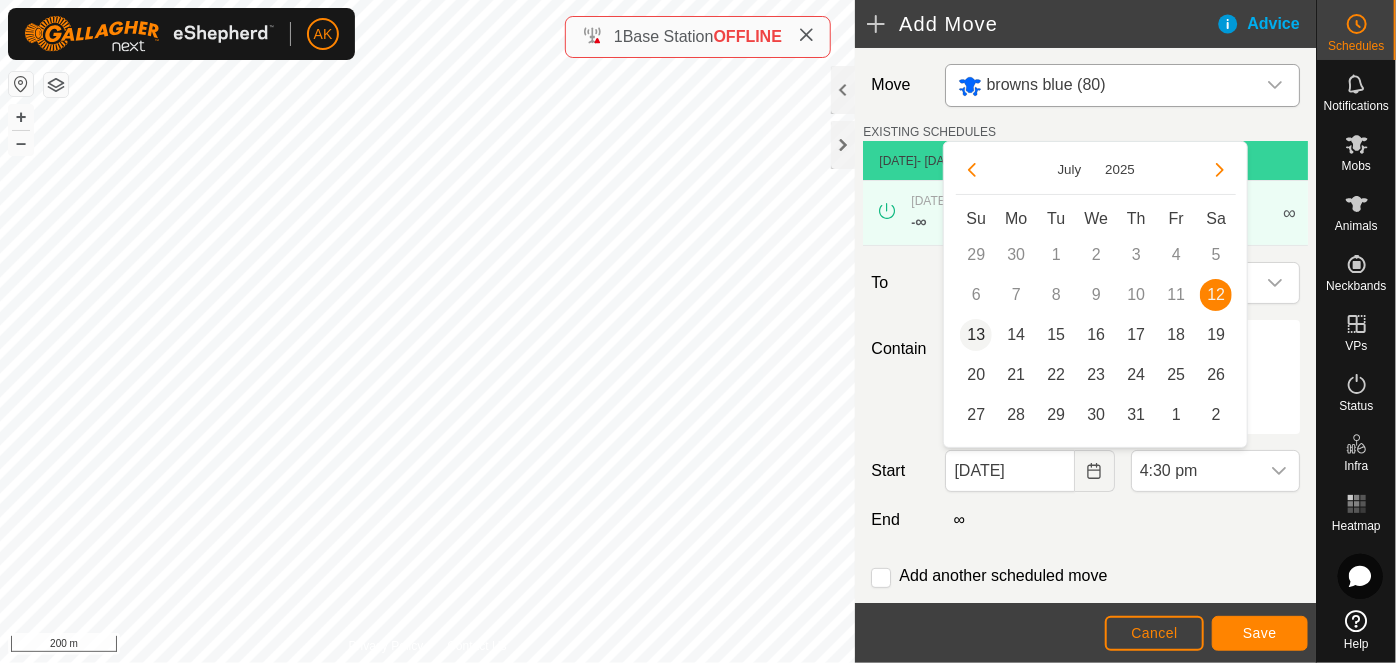 click on "13" at bounding box center (976, 335) 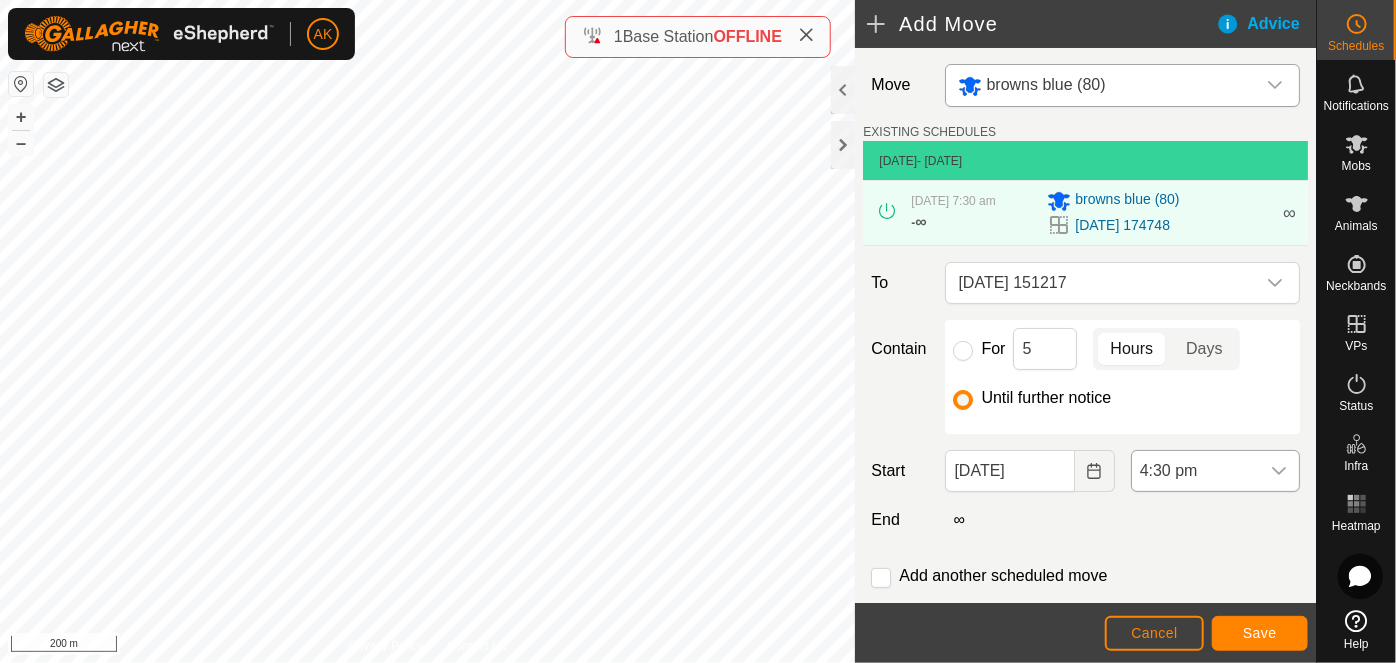 click 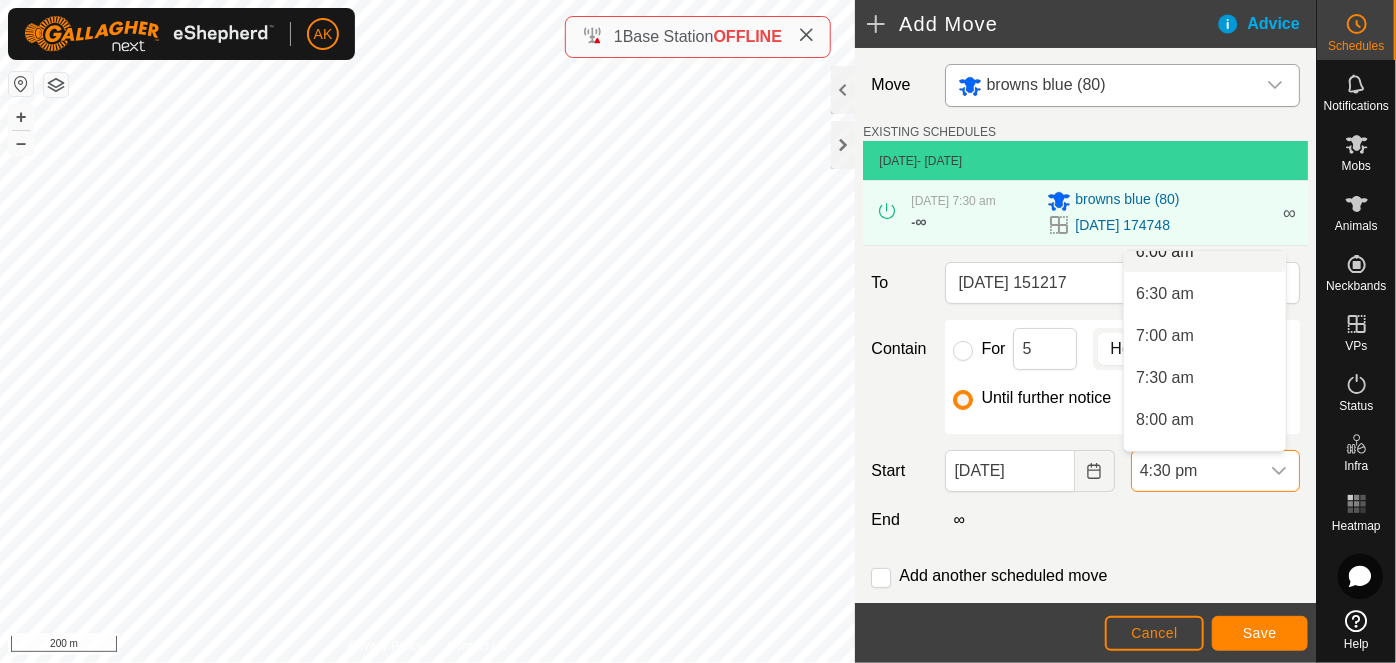 scroll, scrollTop: 545, scrollLeft: 0, axis: vertical 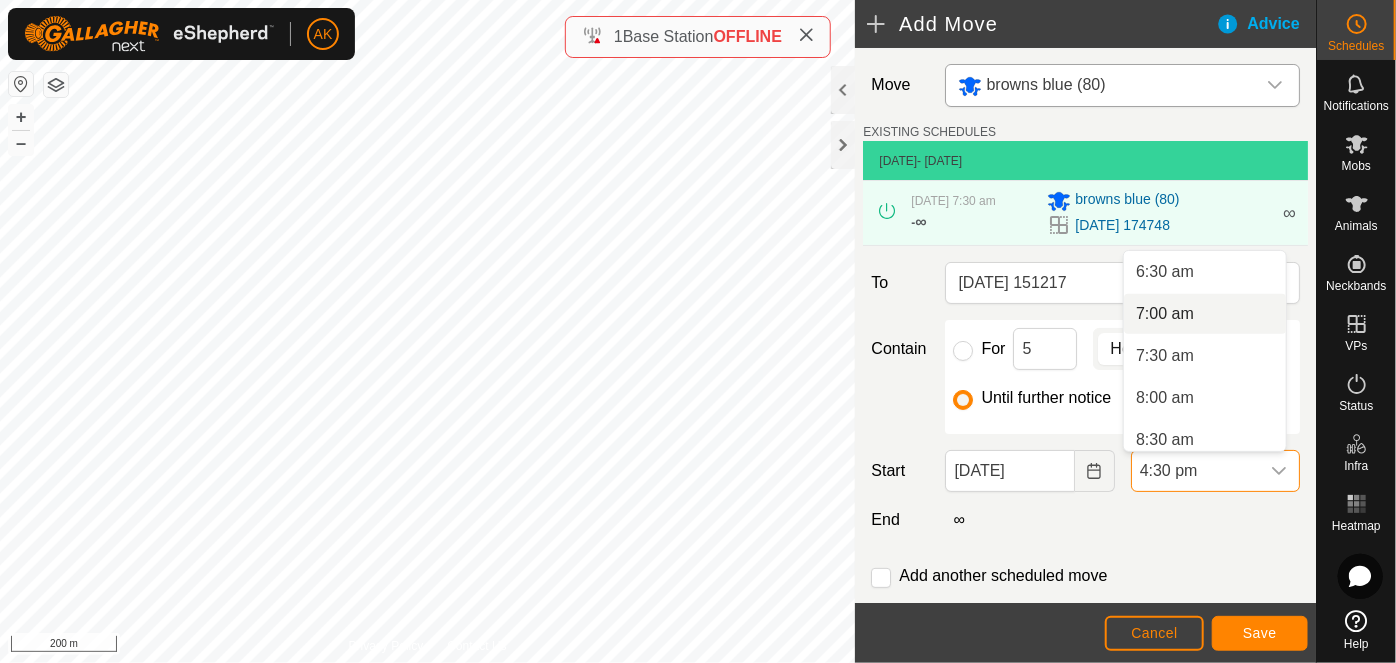 click on "7:00 am" at bounding box center (1205, 314) 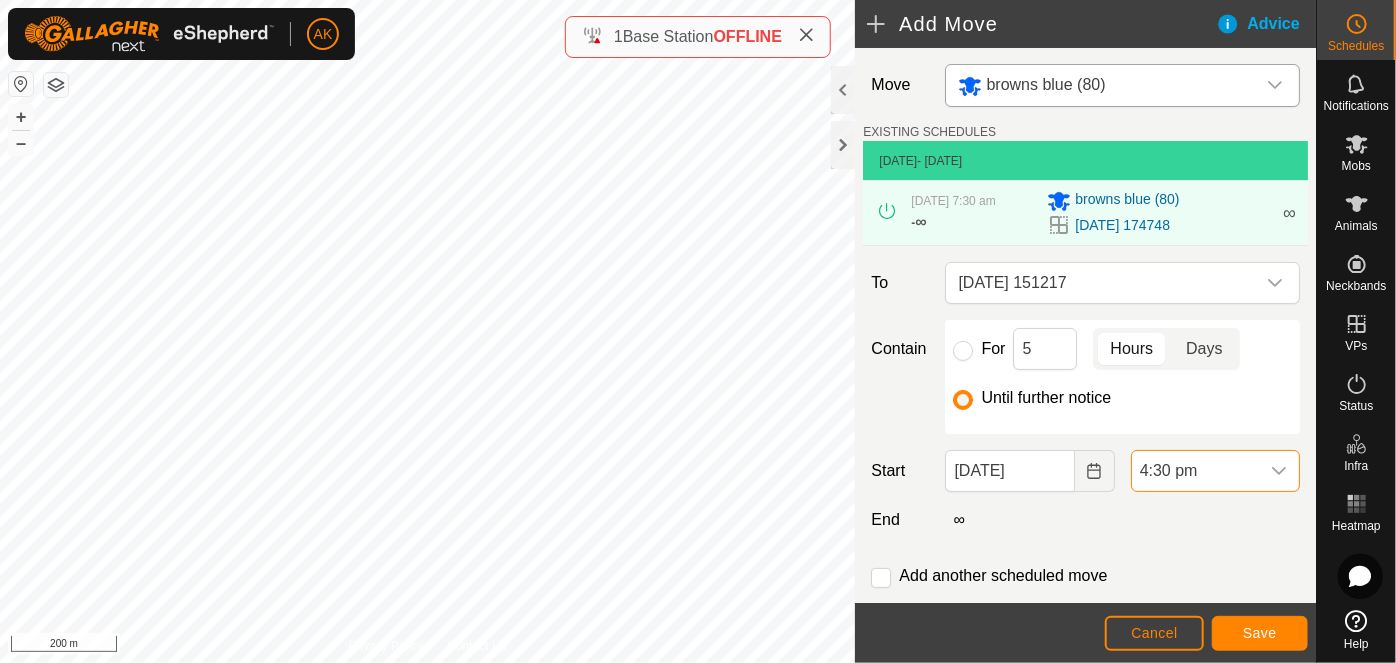 scroll, scrollTop: 1226, scrollLeft: 0, axis: vertical 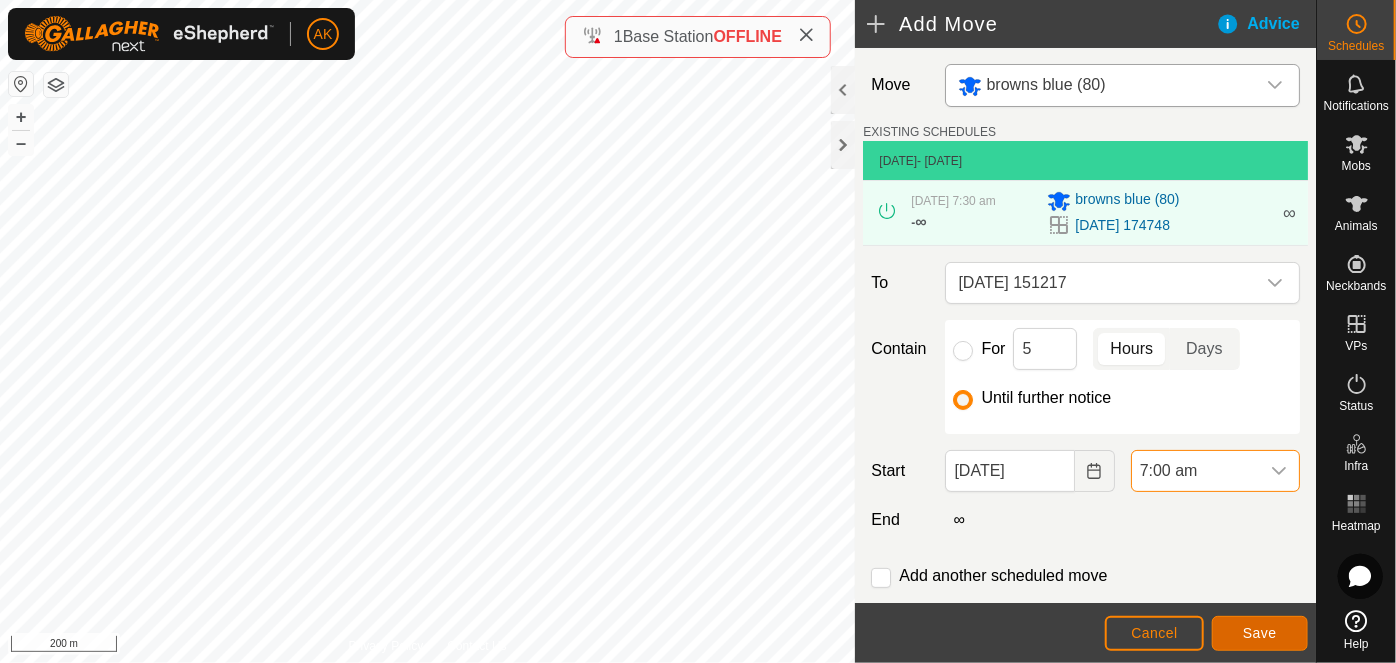 click on "Save" 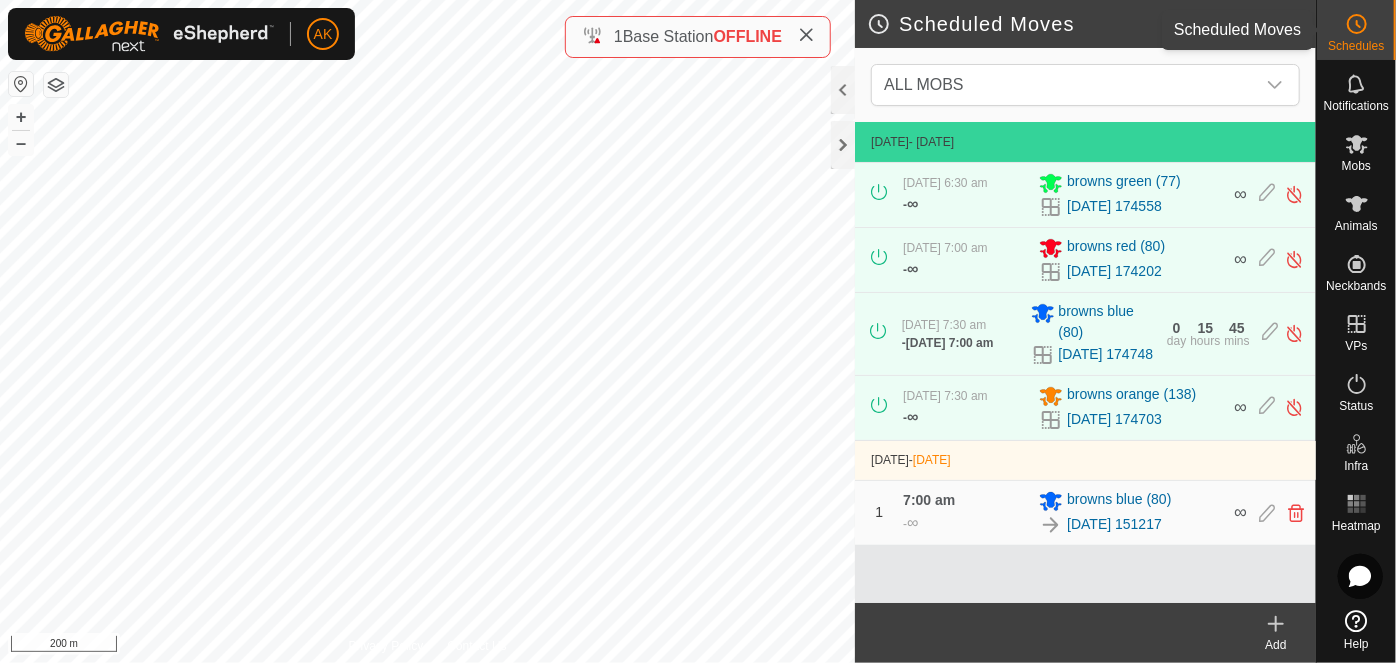 click 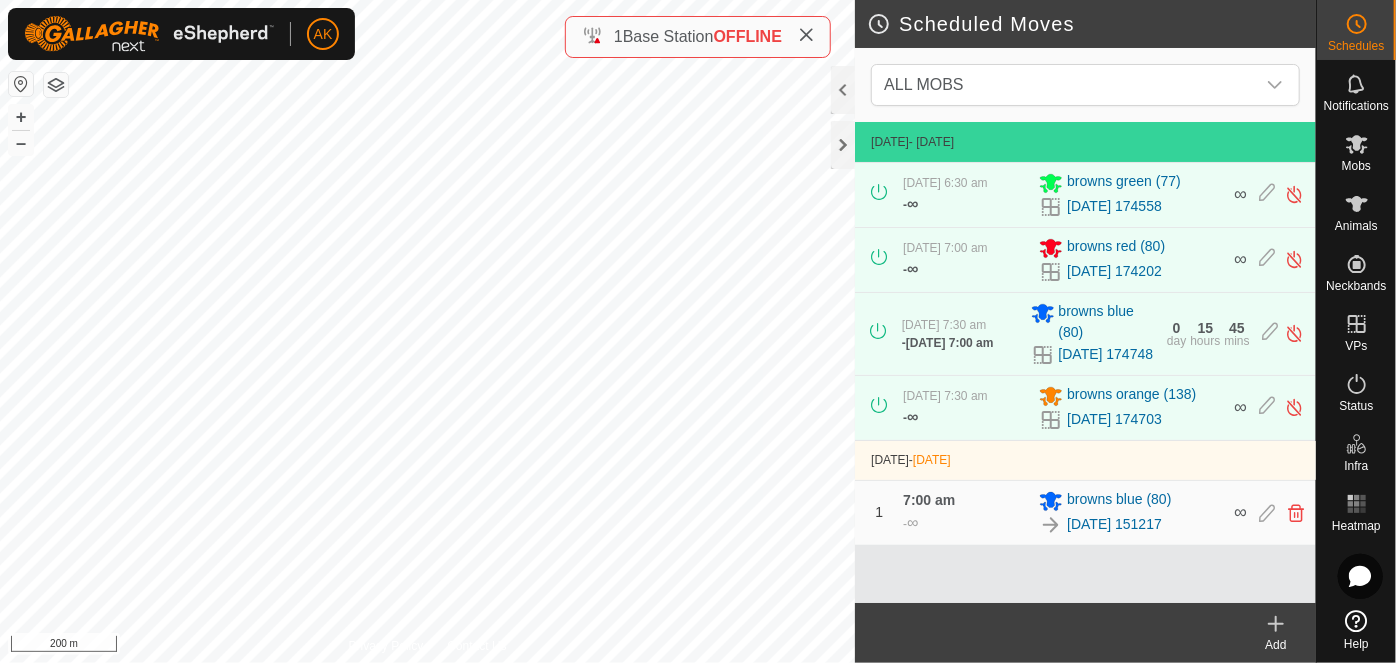click 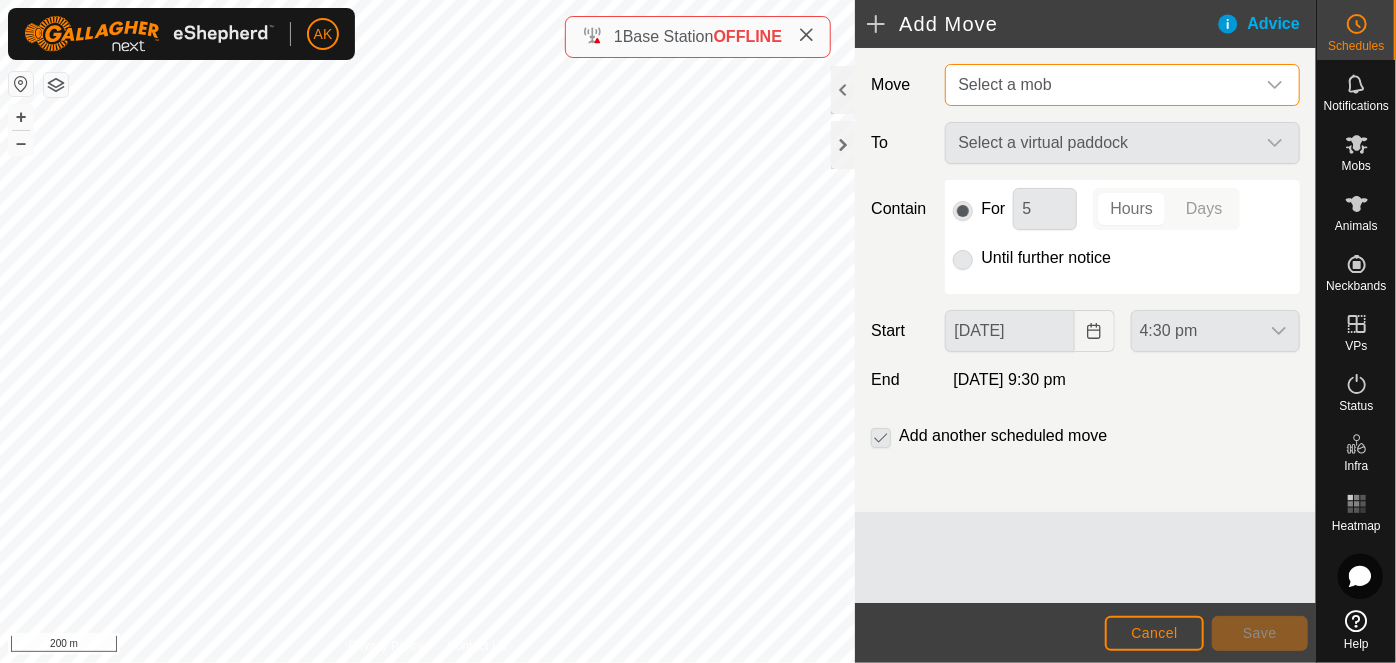 click on "Select a mob" at bounding box center [1004, 84] 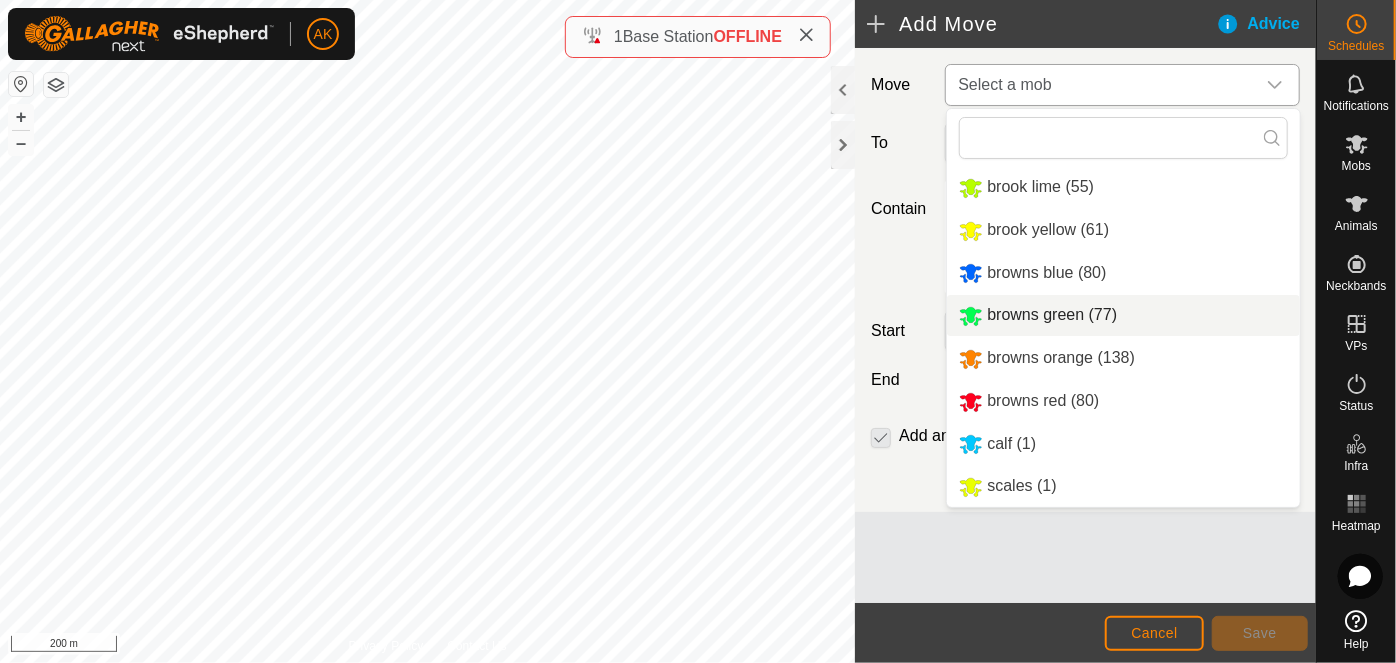click on "browns green (77)" at bounding box center [1123, 315] 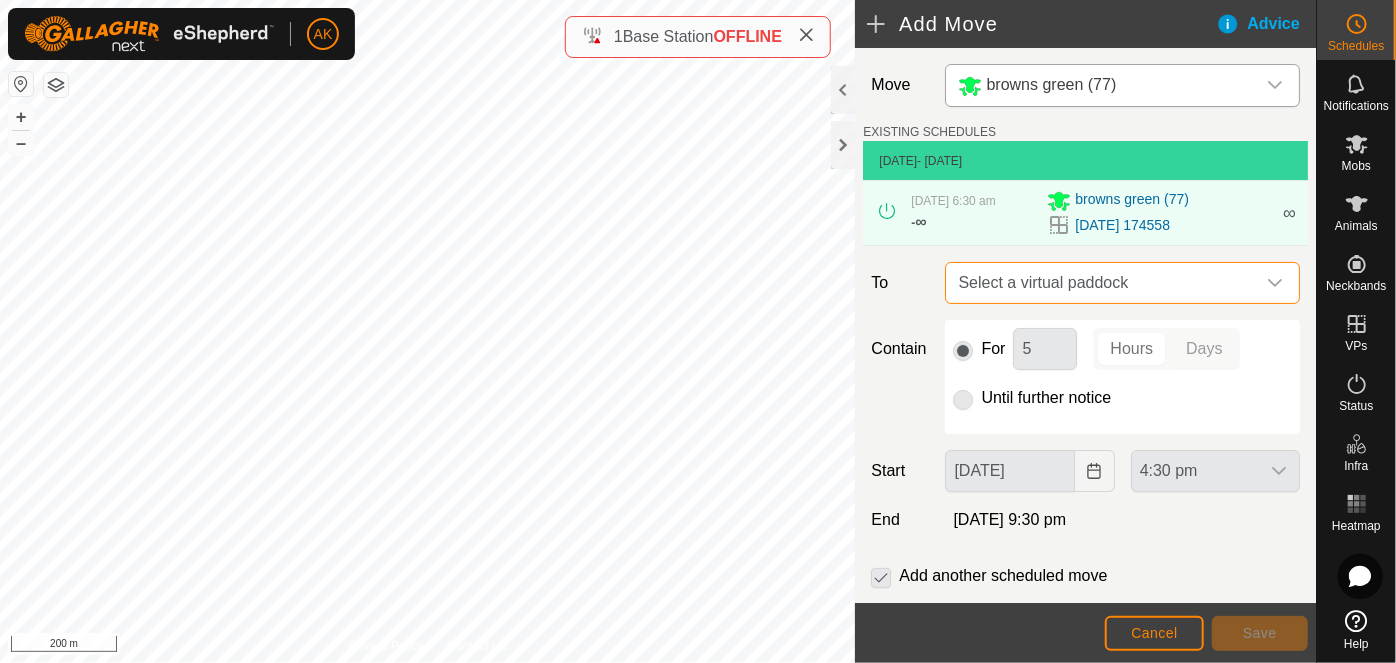 click on "Select a virtual paddock" at bounding box center [1102, 283] 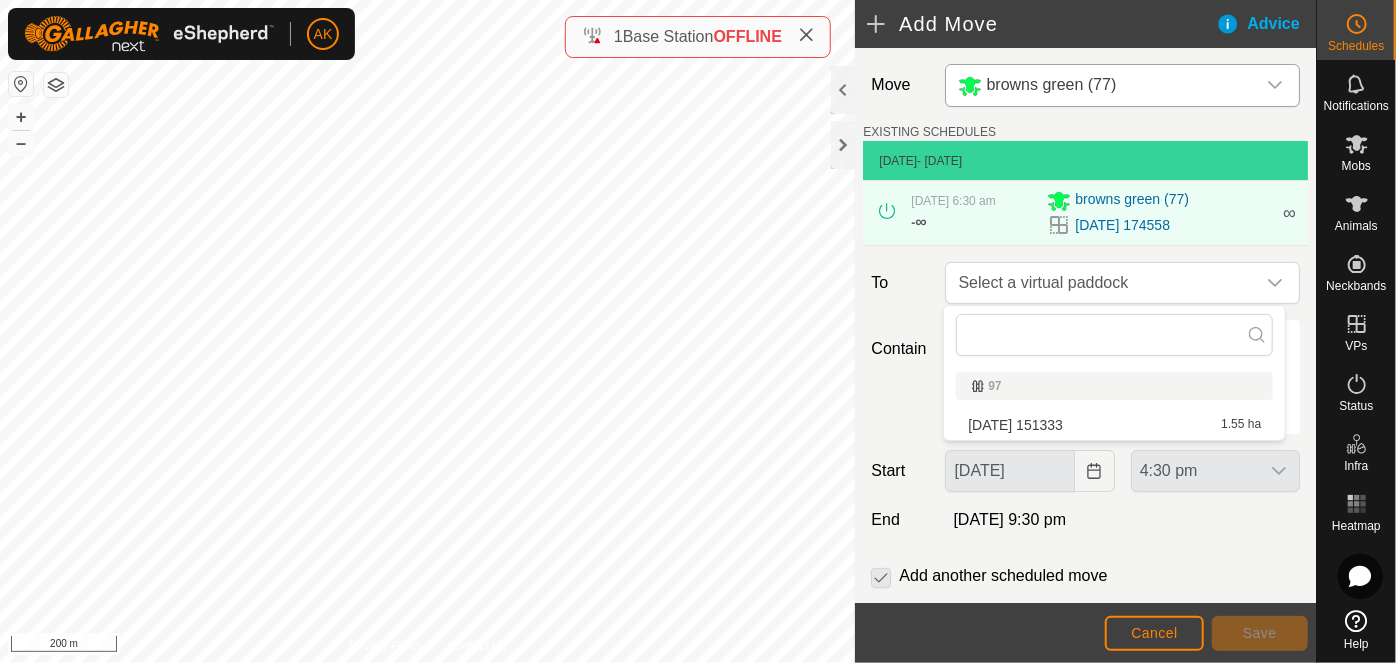click on "[DATE] 151333  1.55 ha" at bounding box center [1114, 425] 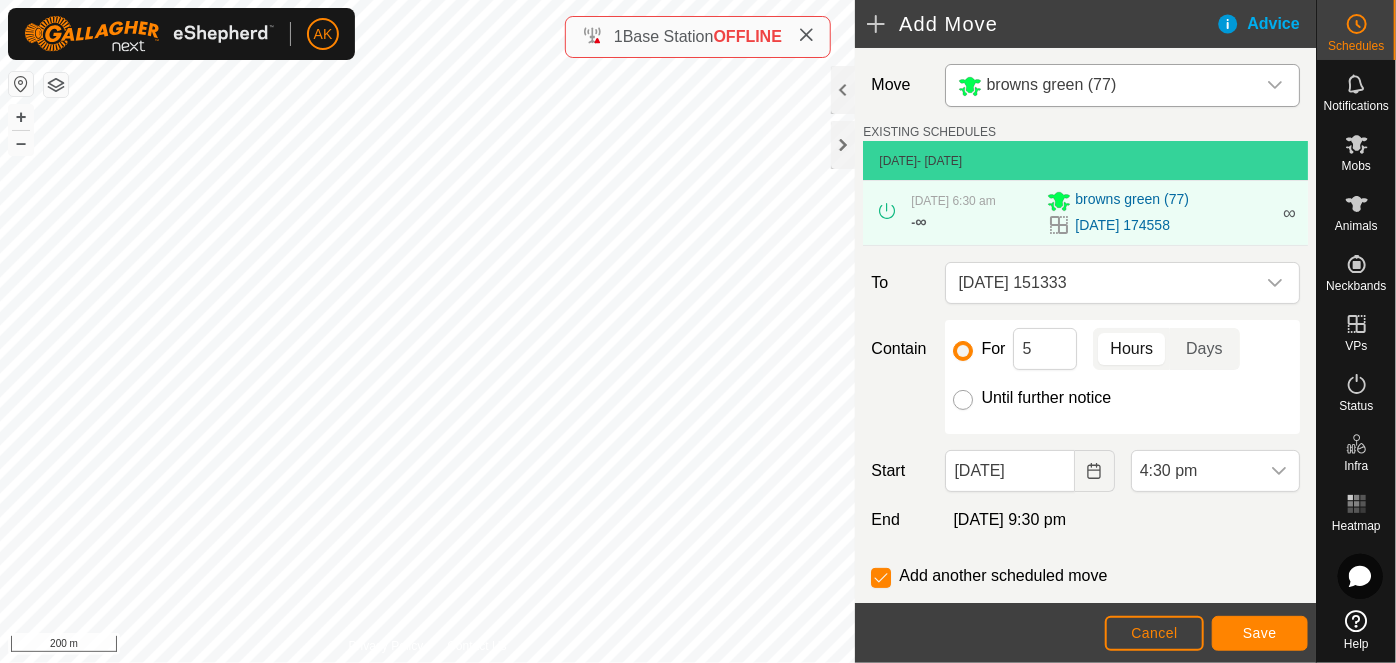 click on "Until further notice" at bounding box center [963, 400] 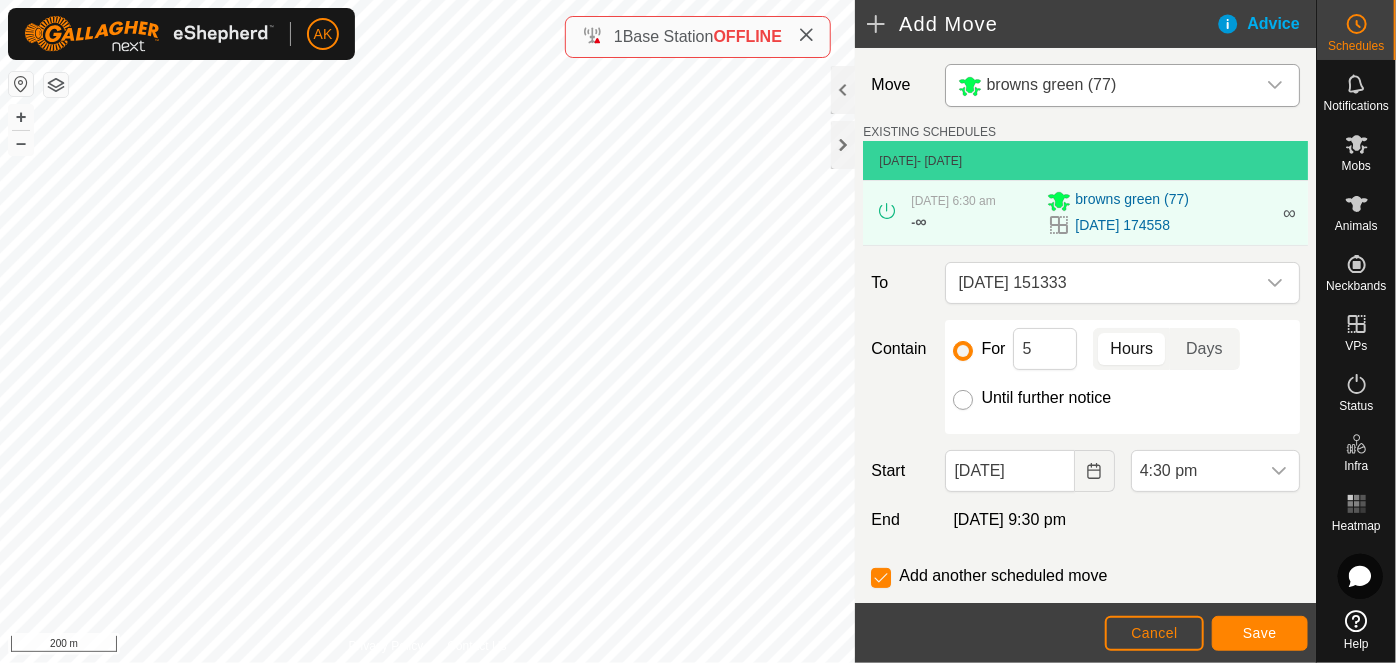 radio on "true" 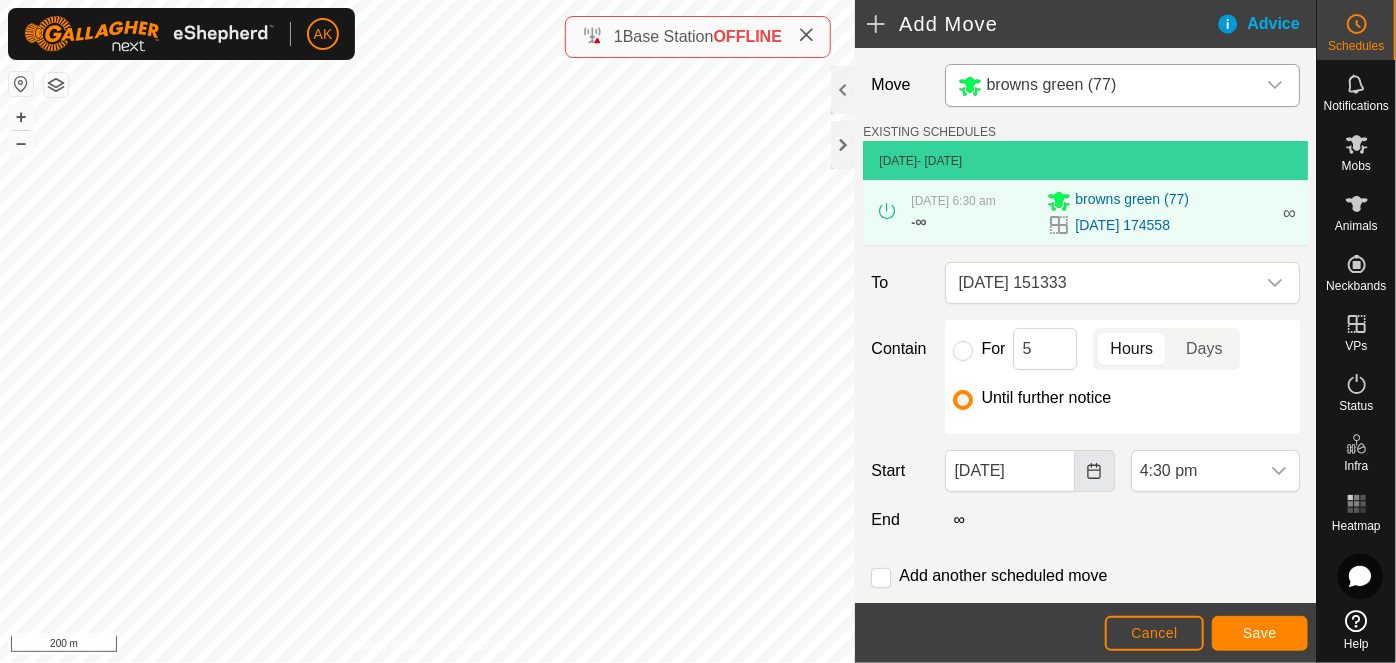 click 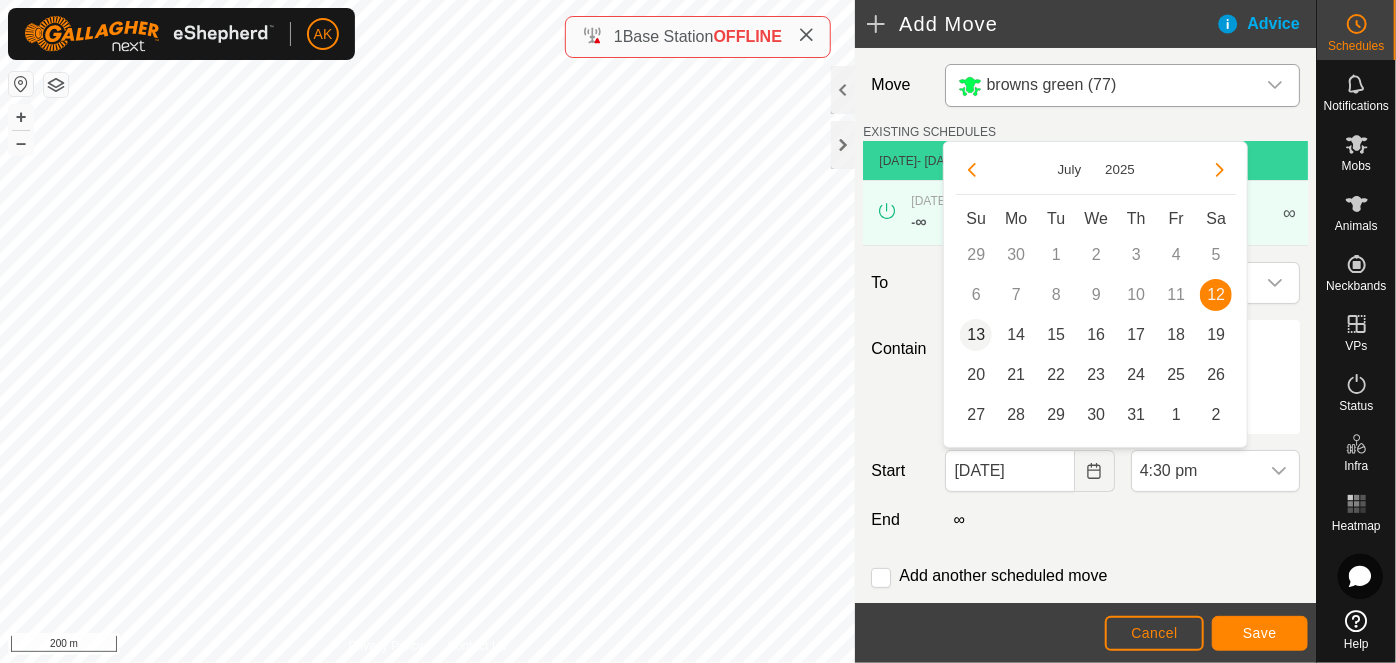 click on "13" at bounding box center [976, 335] 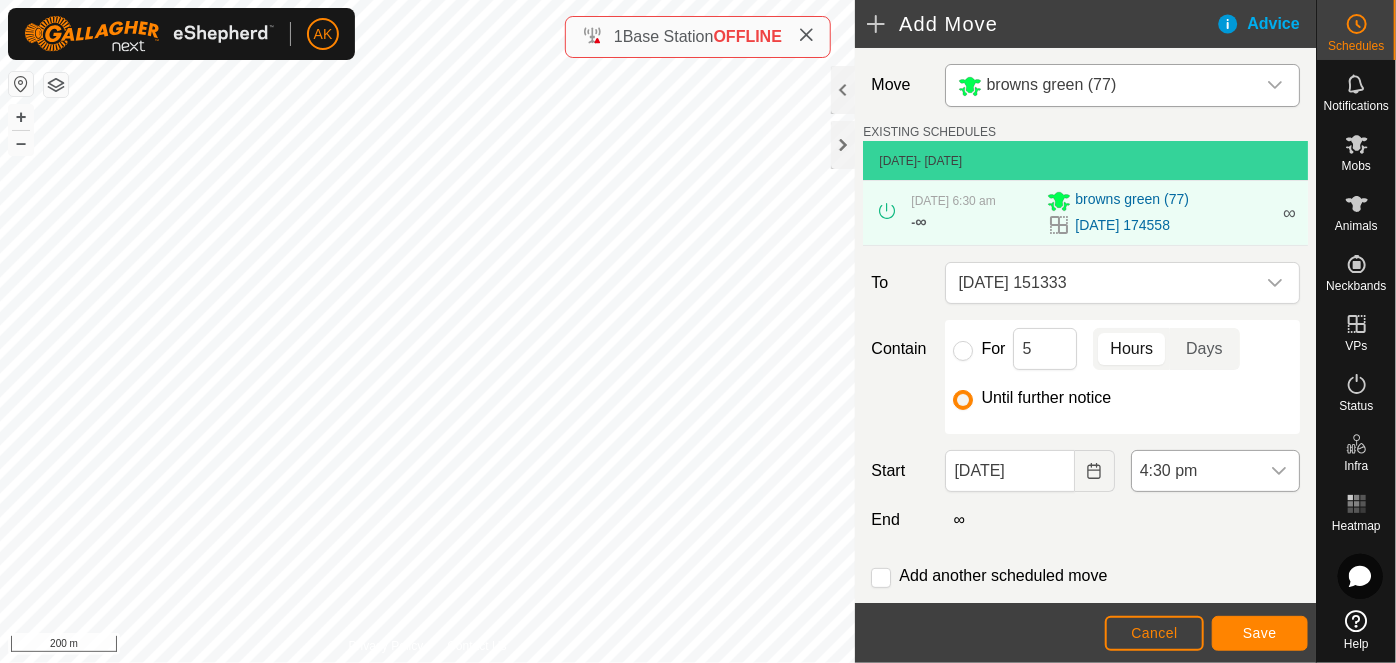 click on "4:30 pm" at bounding box center (1195, 471) 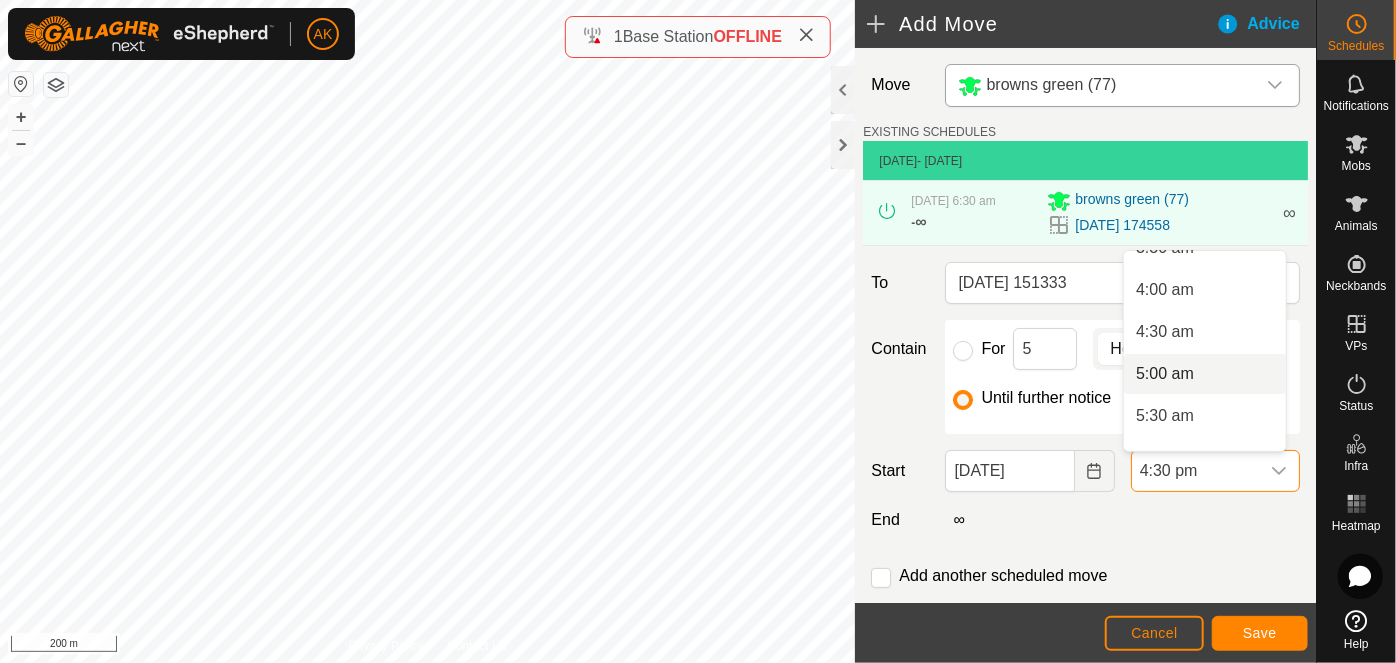 scroll, scrollTop: 408, scrollLeft: 0, axis: vertical 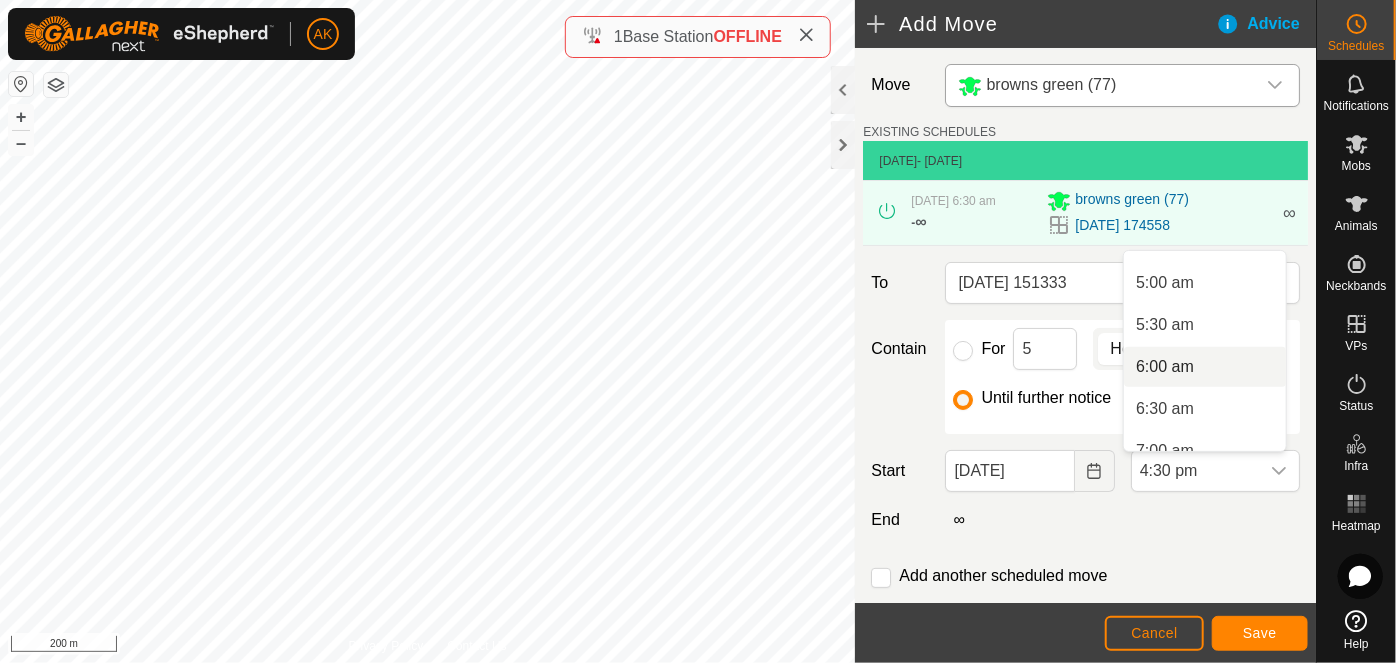 click on "6:00 am" at bounding box center [1205, 367] 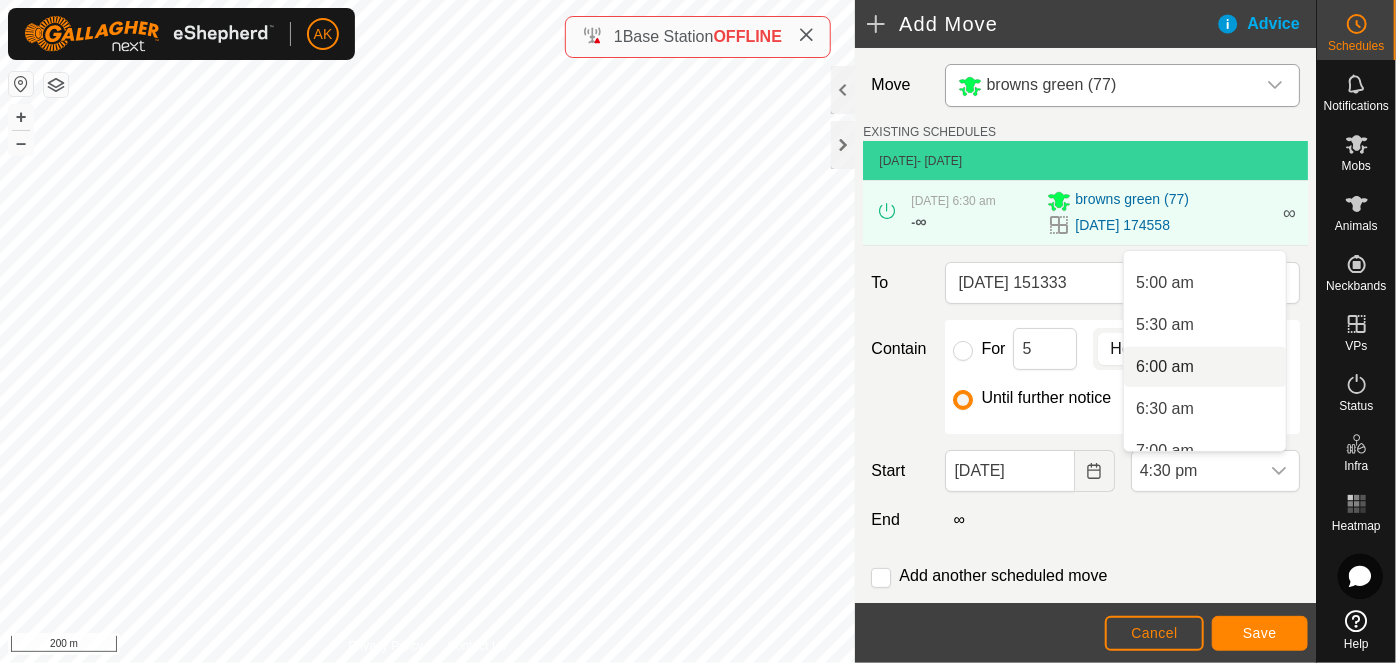 scroll, scrollTop: 0, scrollLeft: 0, axis: both 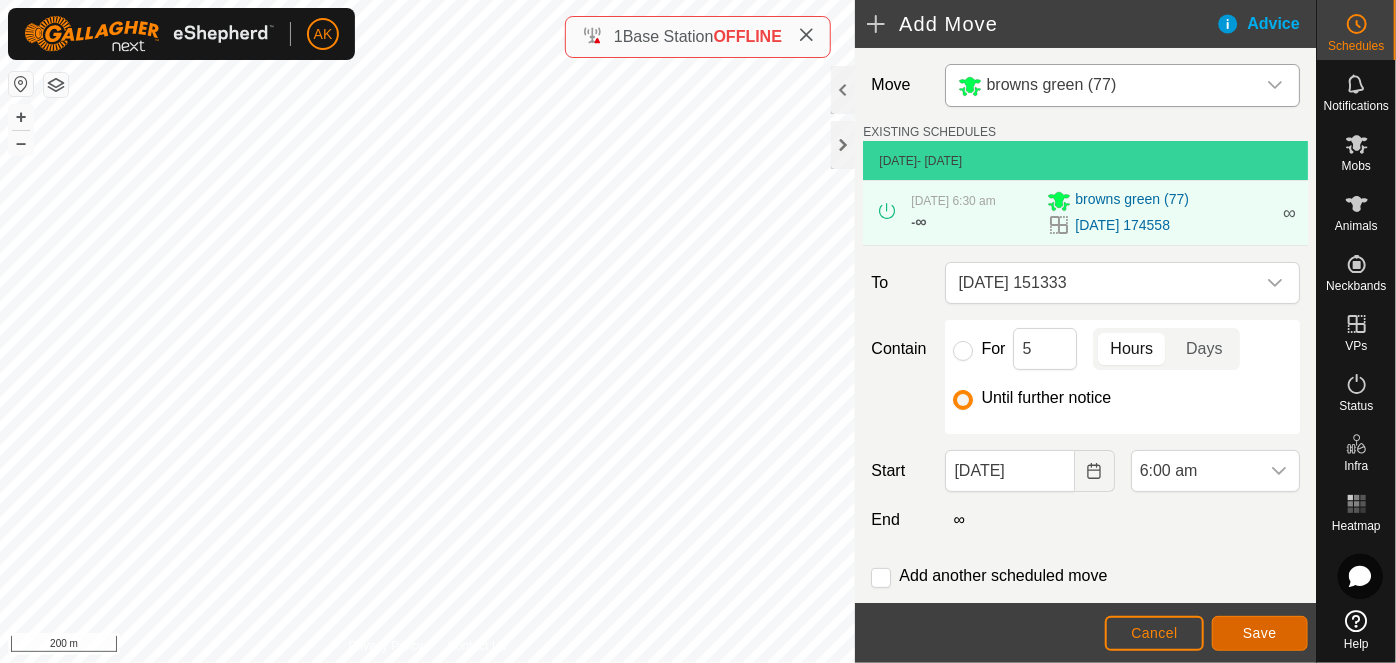 click on "Save" 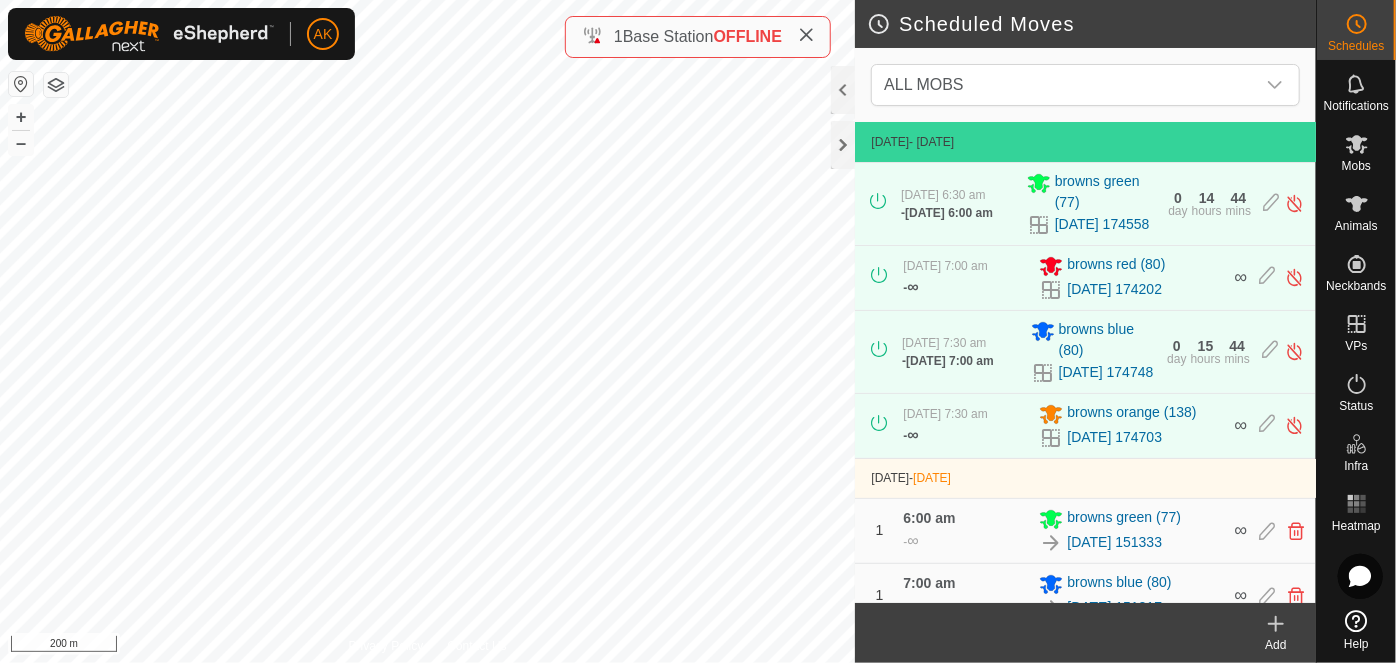 click 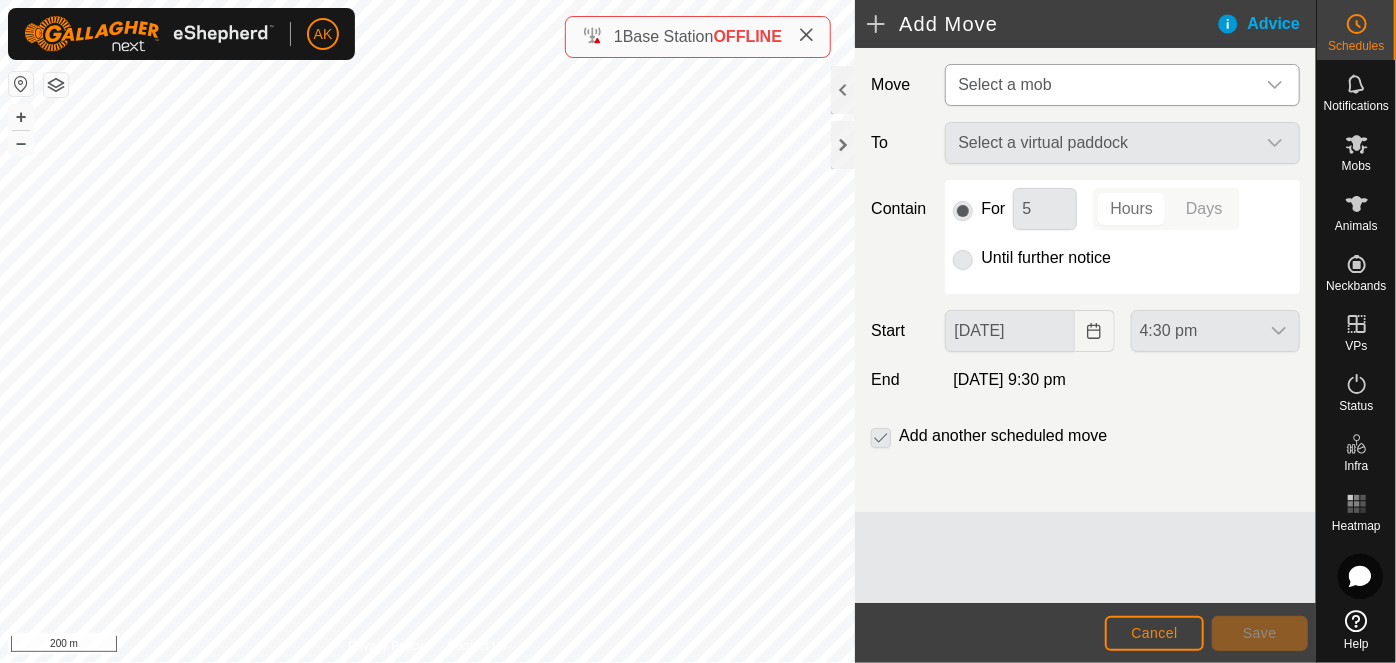 click on "Select a mob" at bounding box center [1004, 84] 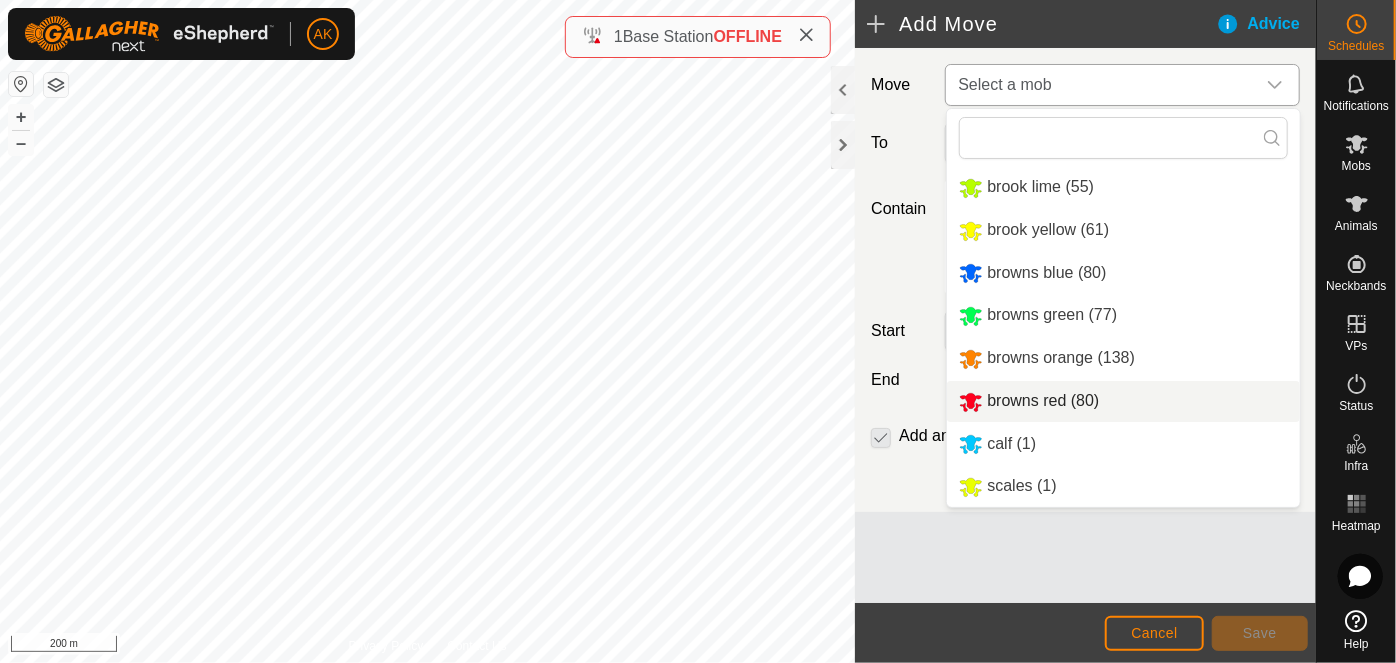 click on "browns red (80)" at bounding box center [1123, 401] 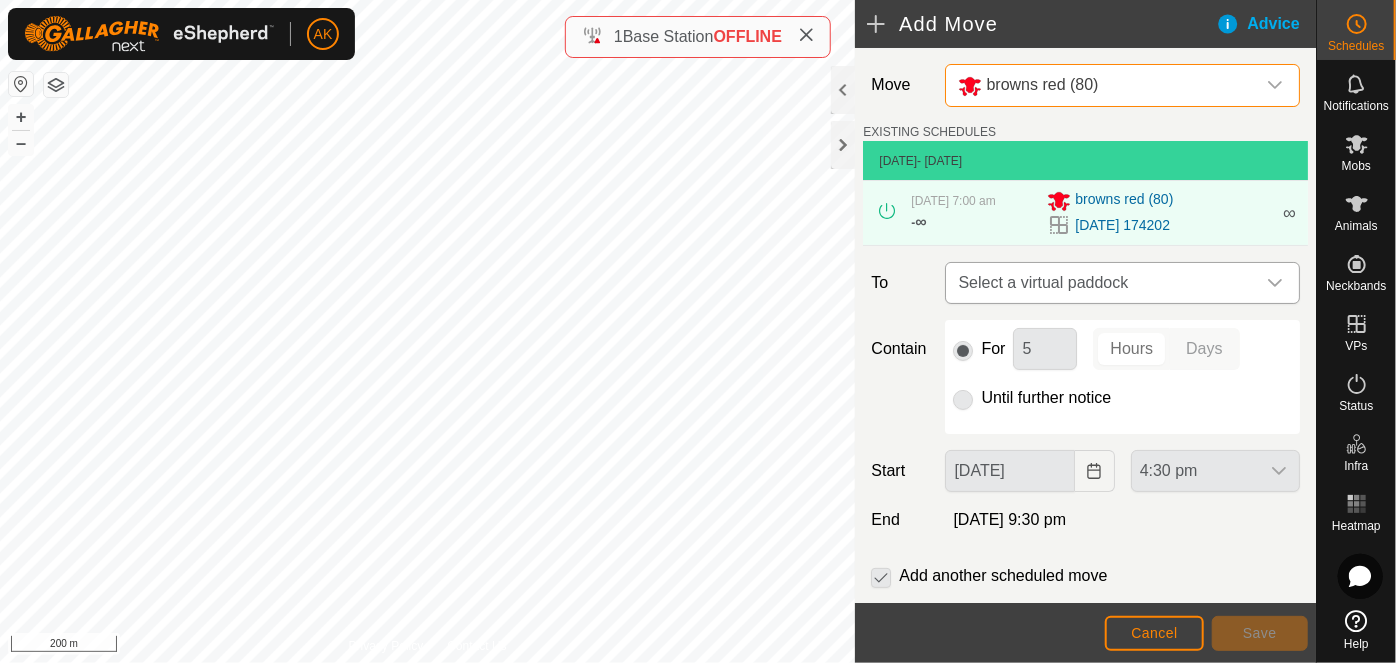click on "Select a virtual paddock" at bounding box center [1102, 283] 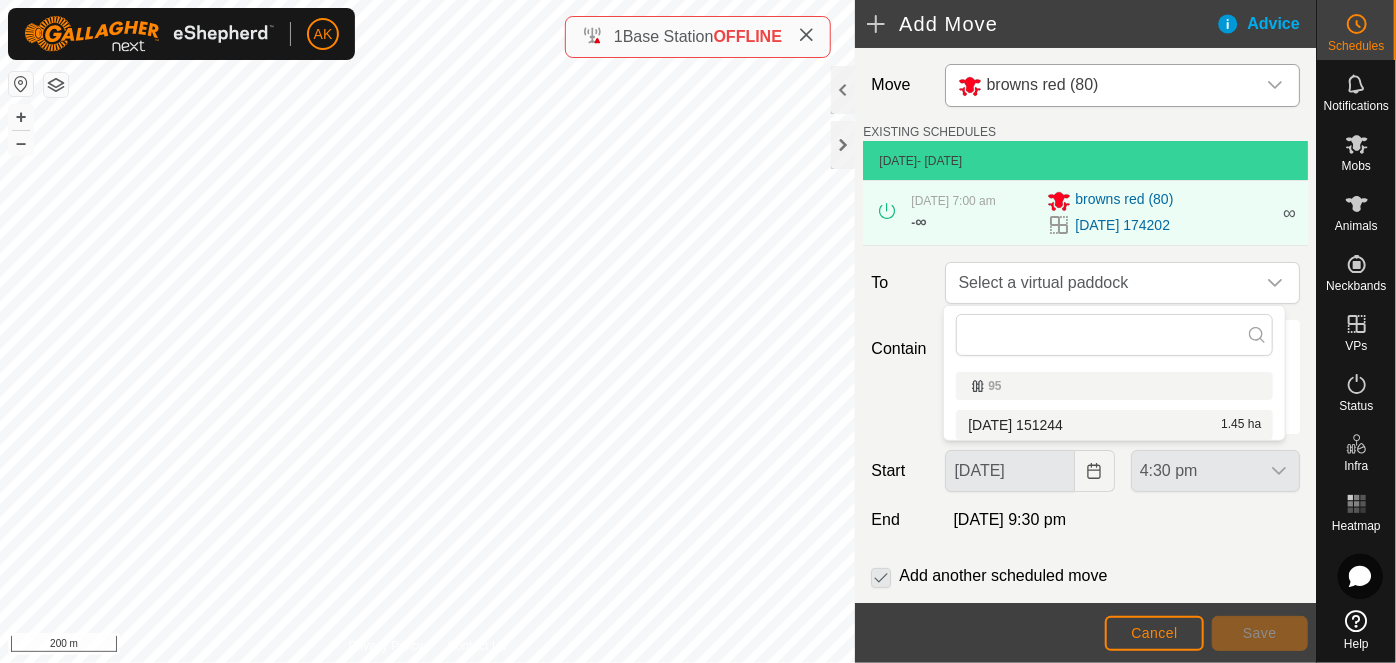 click on "[DATE] 151244  1.45 ha" at bounding box center (1114, 425) 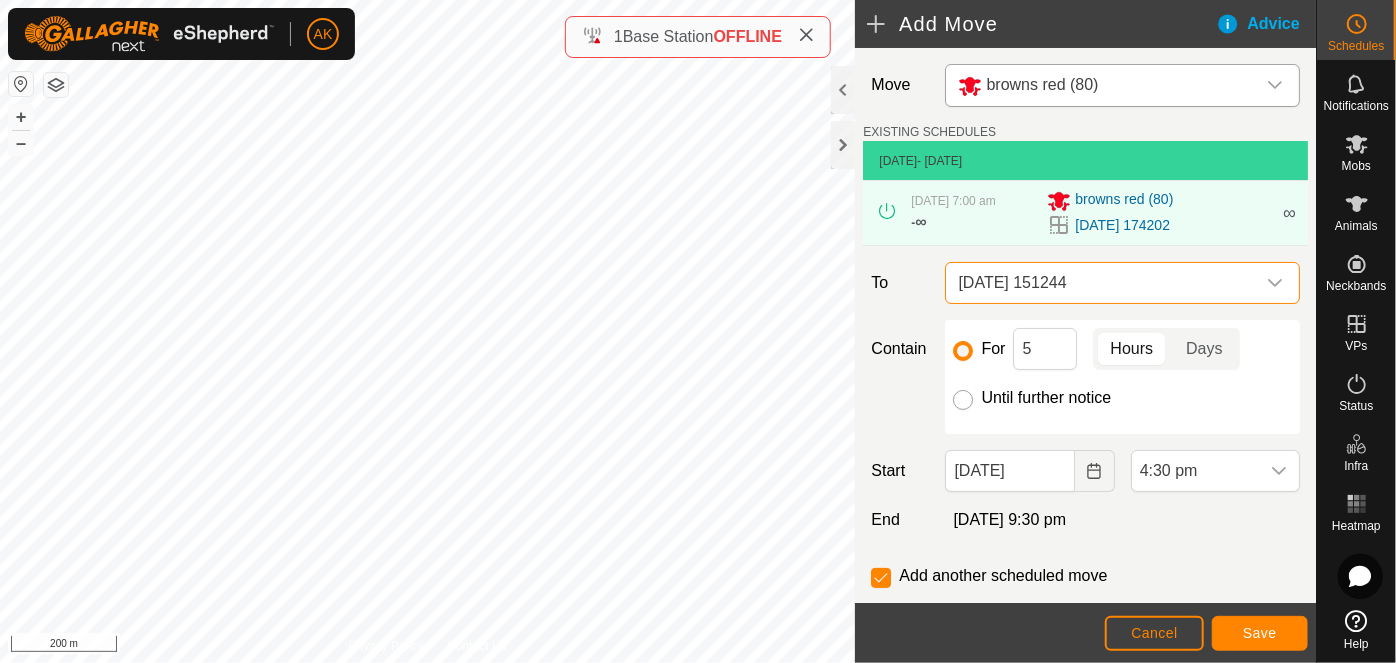 click on "Until further notice" at bounding box center (963, 400) 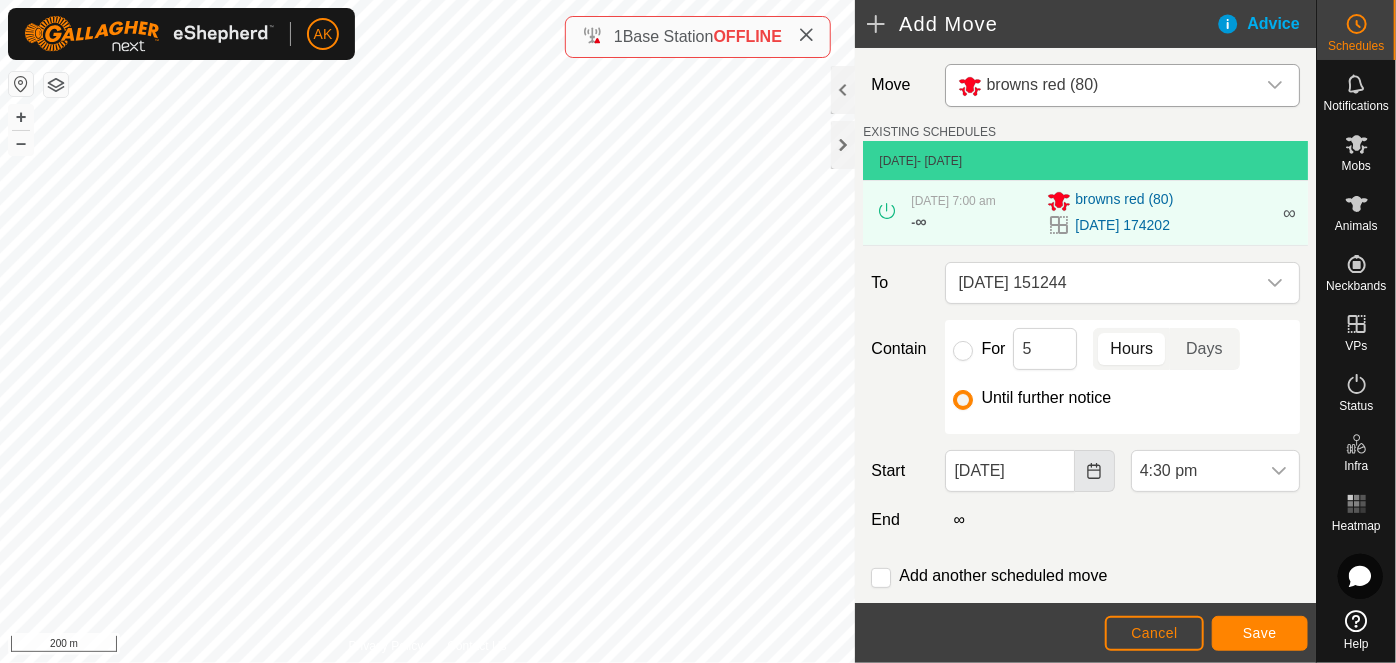 click 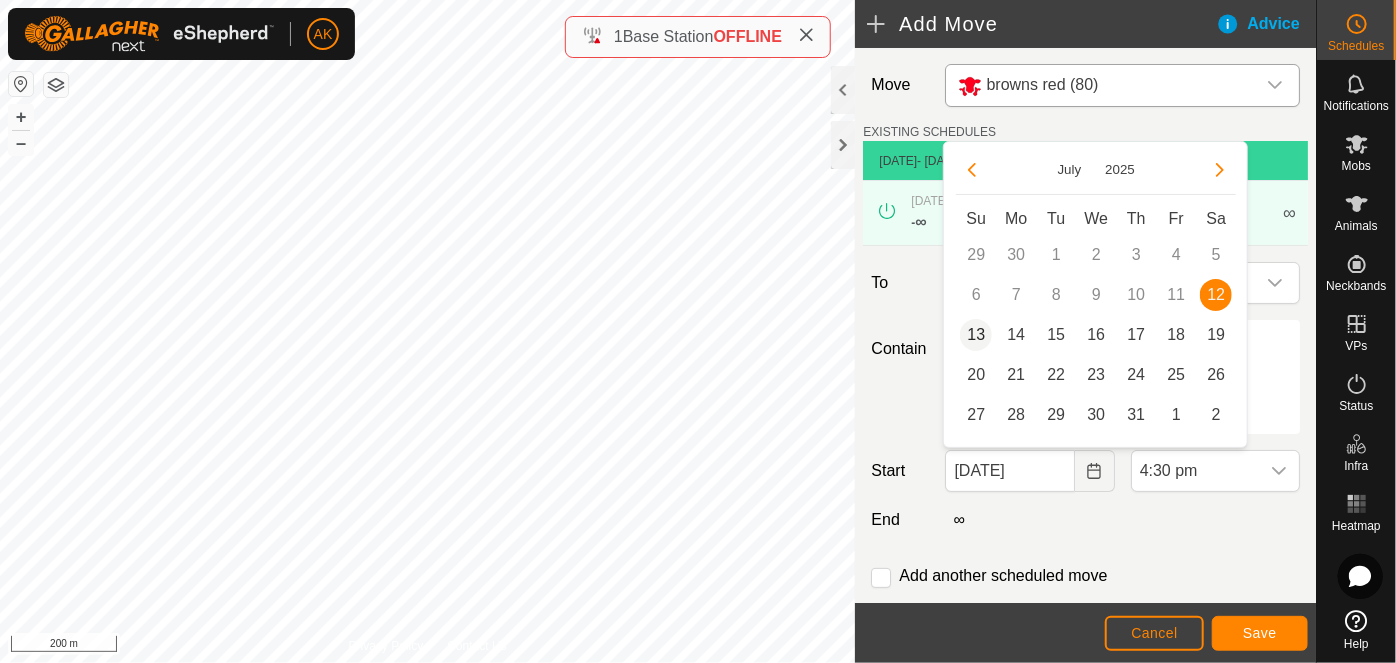 click on "13" at bounding box center (976, 335) 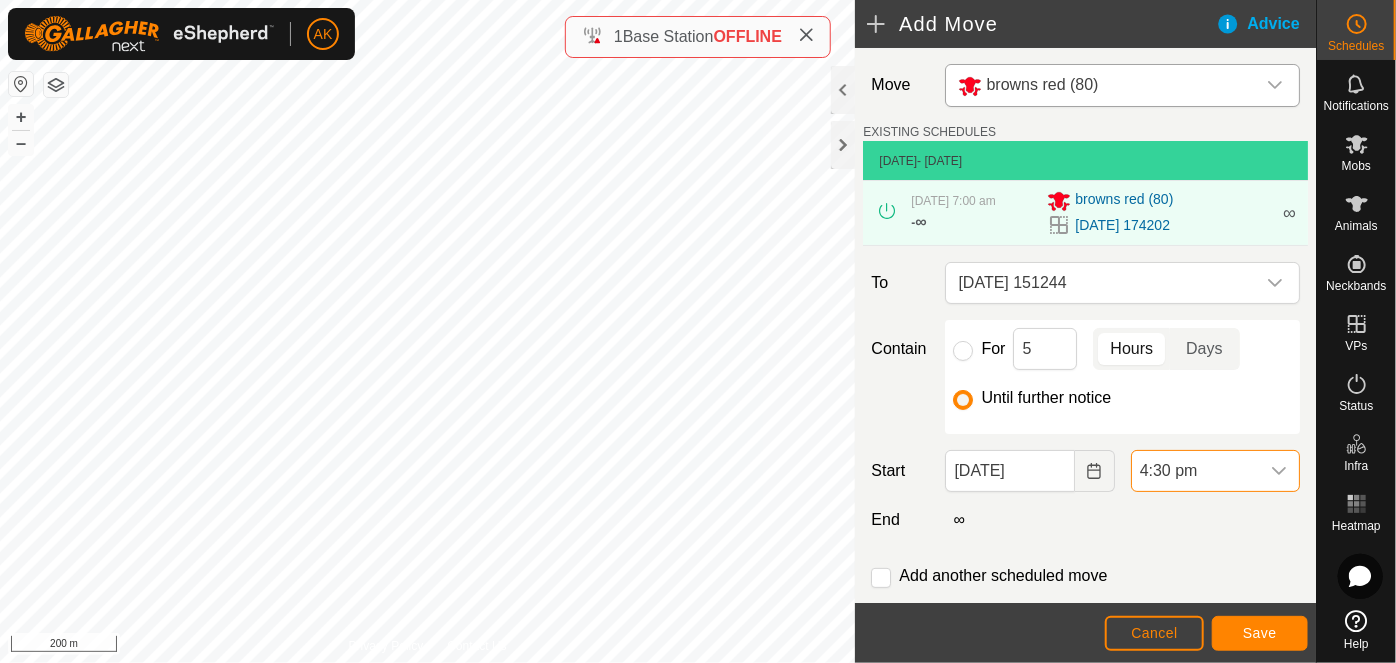 click on "4:30 pm" at bounding box center (1195, 471) 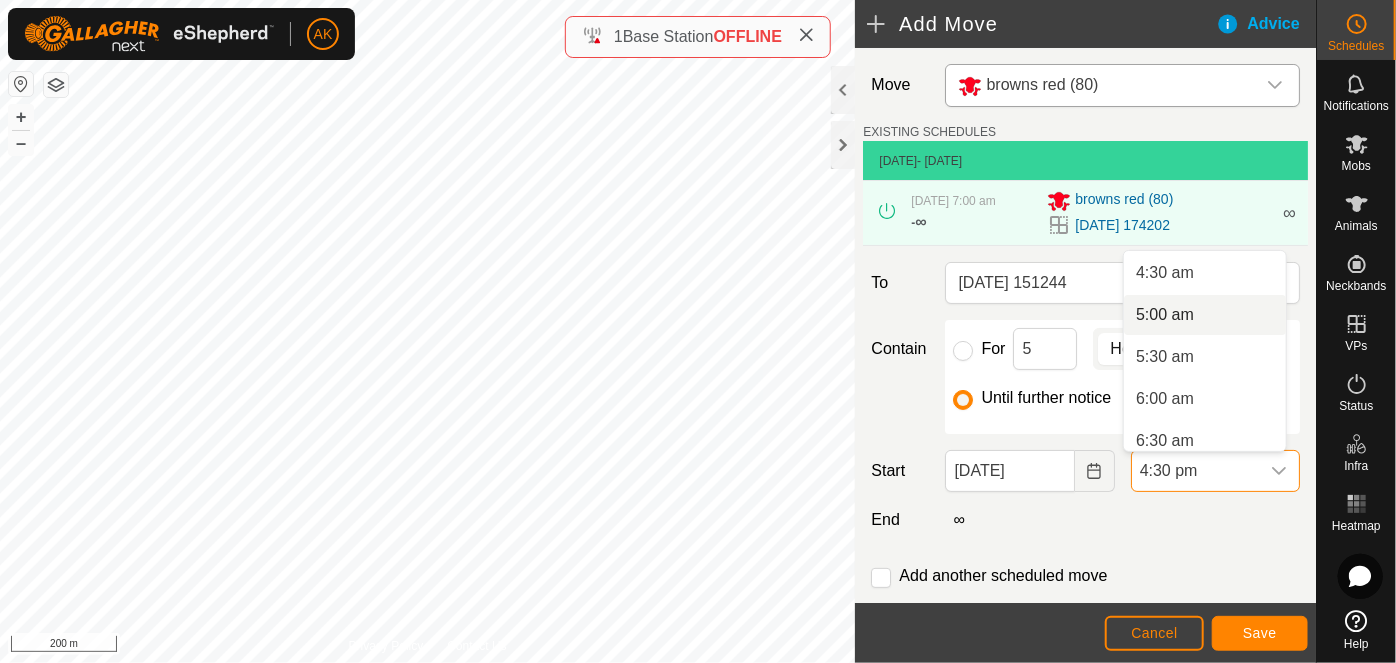 scroll, scrollTop: 408, scrollLeft: 0, axis: vertical 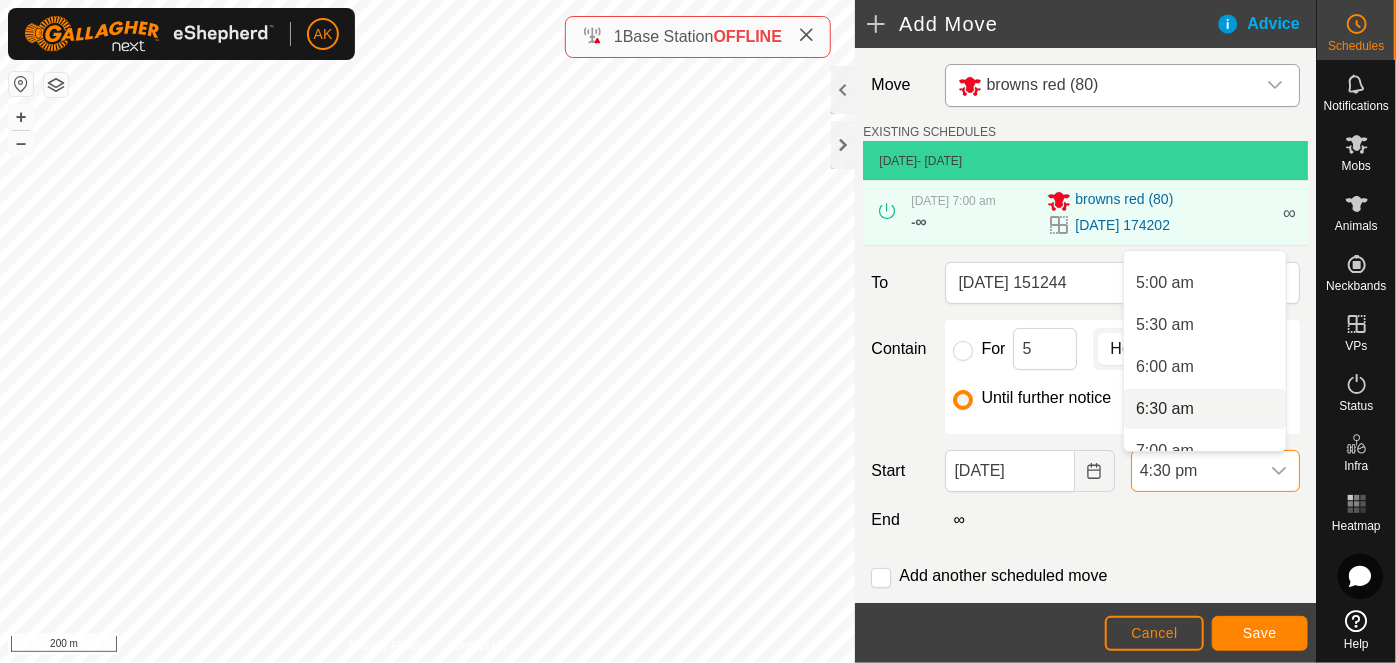 click on "6:30 am" at bounding box center [1205, 409] 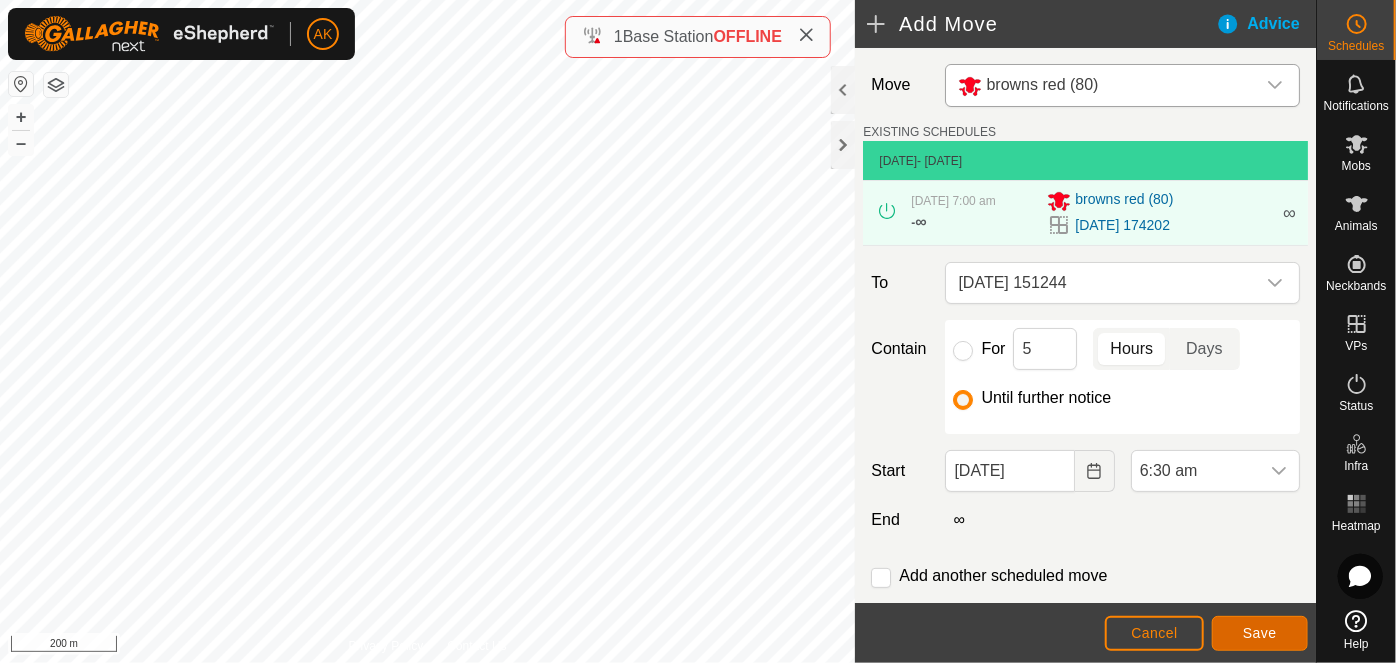 click on "Save" 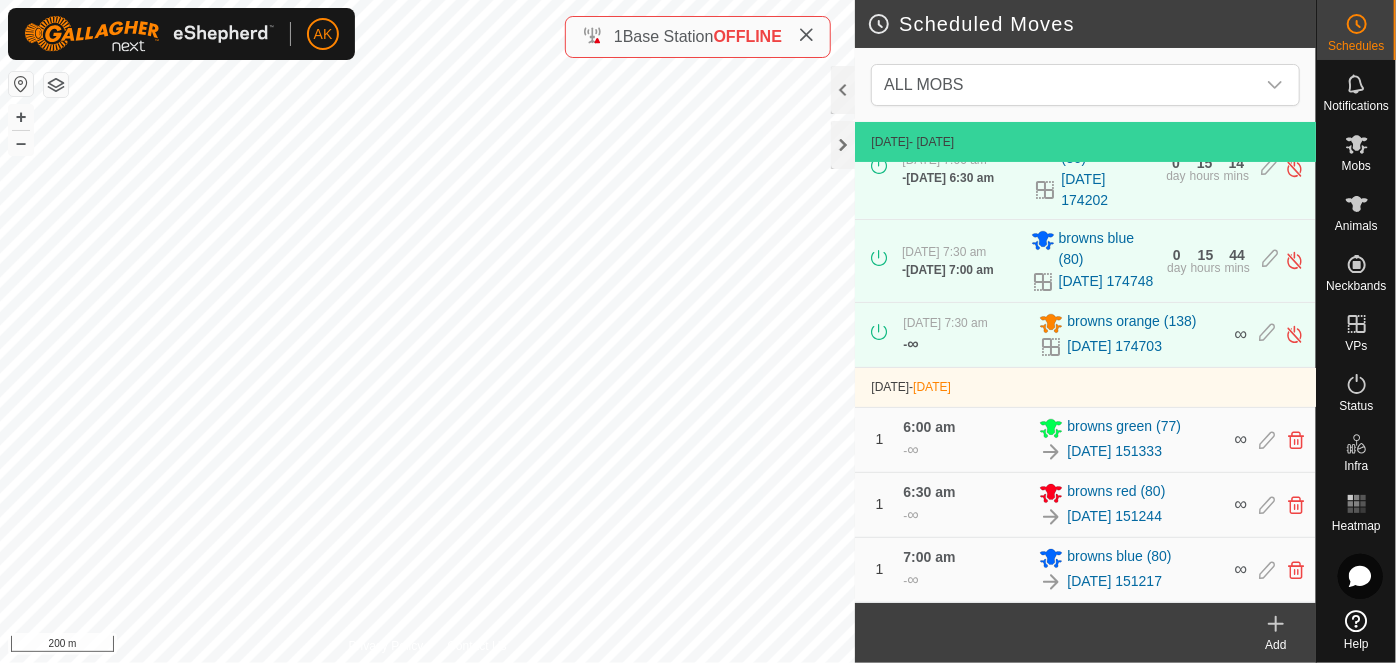 scroll, scrollTop: 147, scrollLeft: 0, axis: vertical 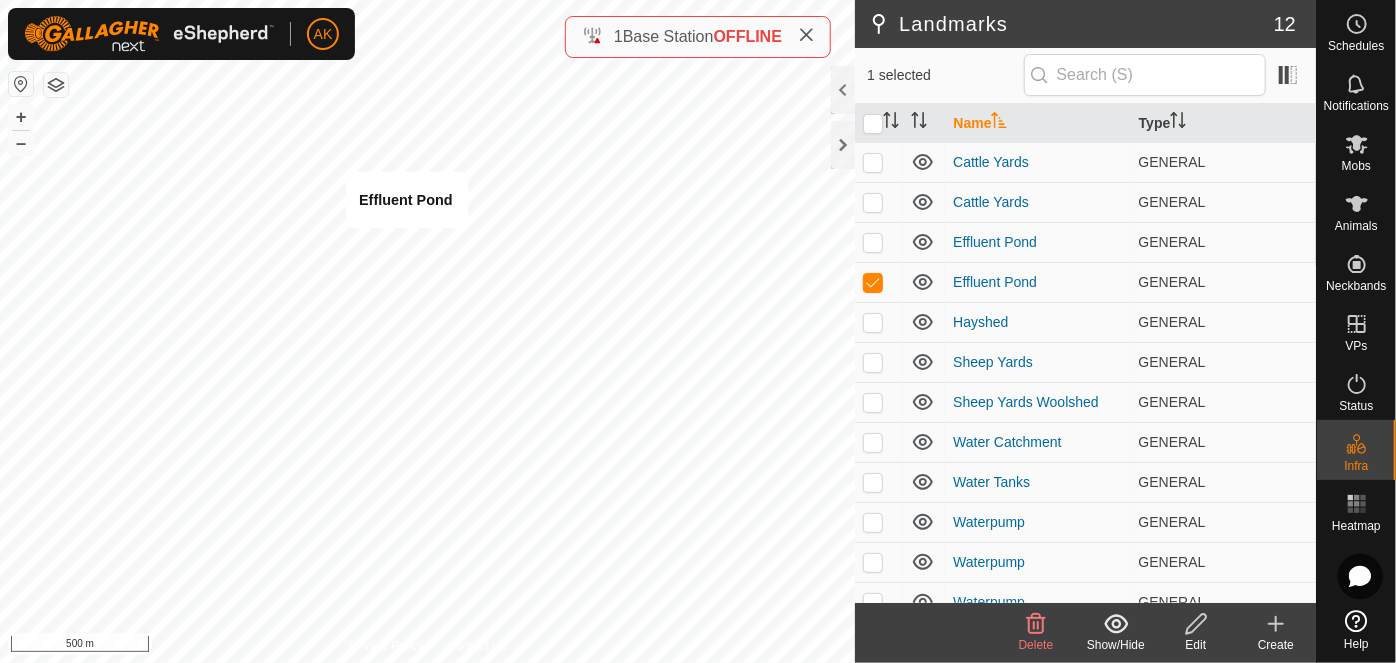 checkbox on "false" 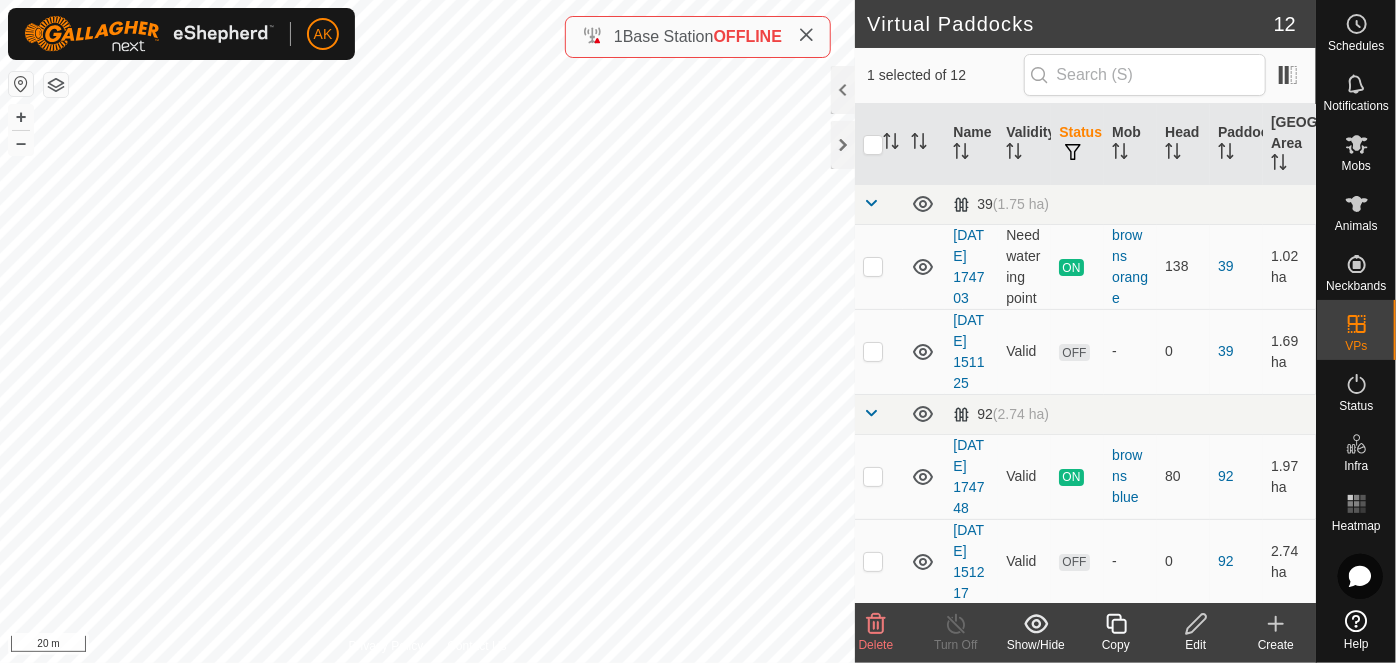 click 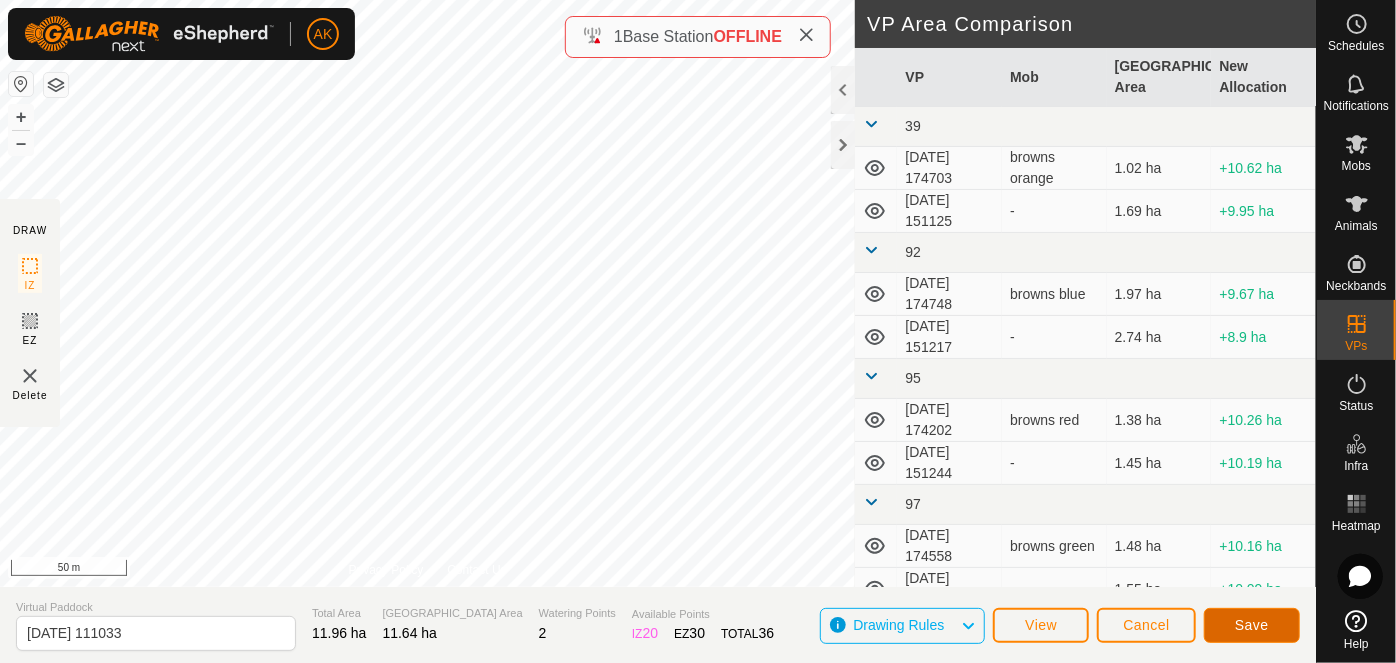 click on "Save" 